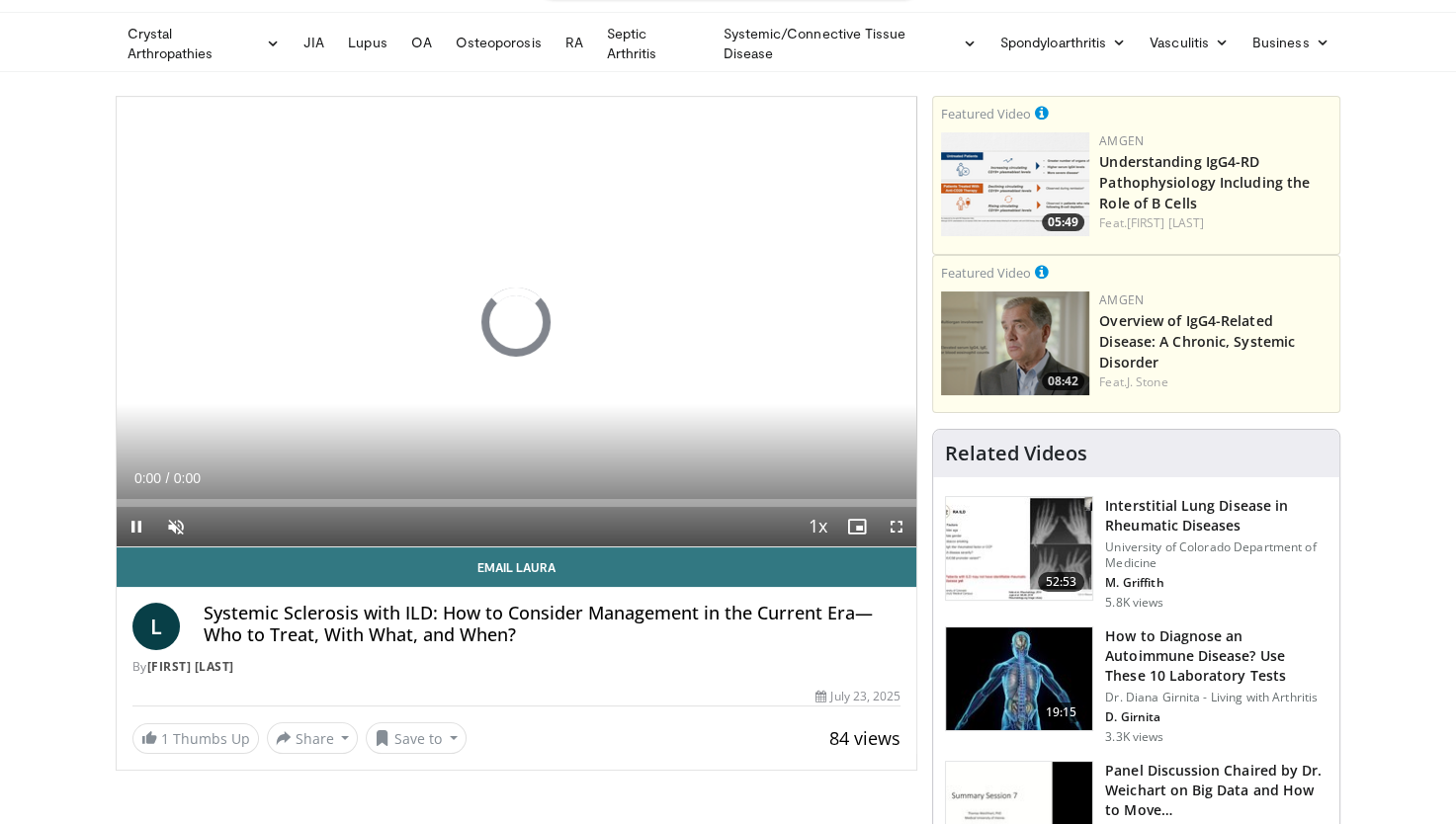scroll, scrollTop: 63, scrollLeft: 0, axis: vertical 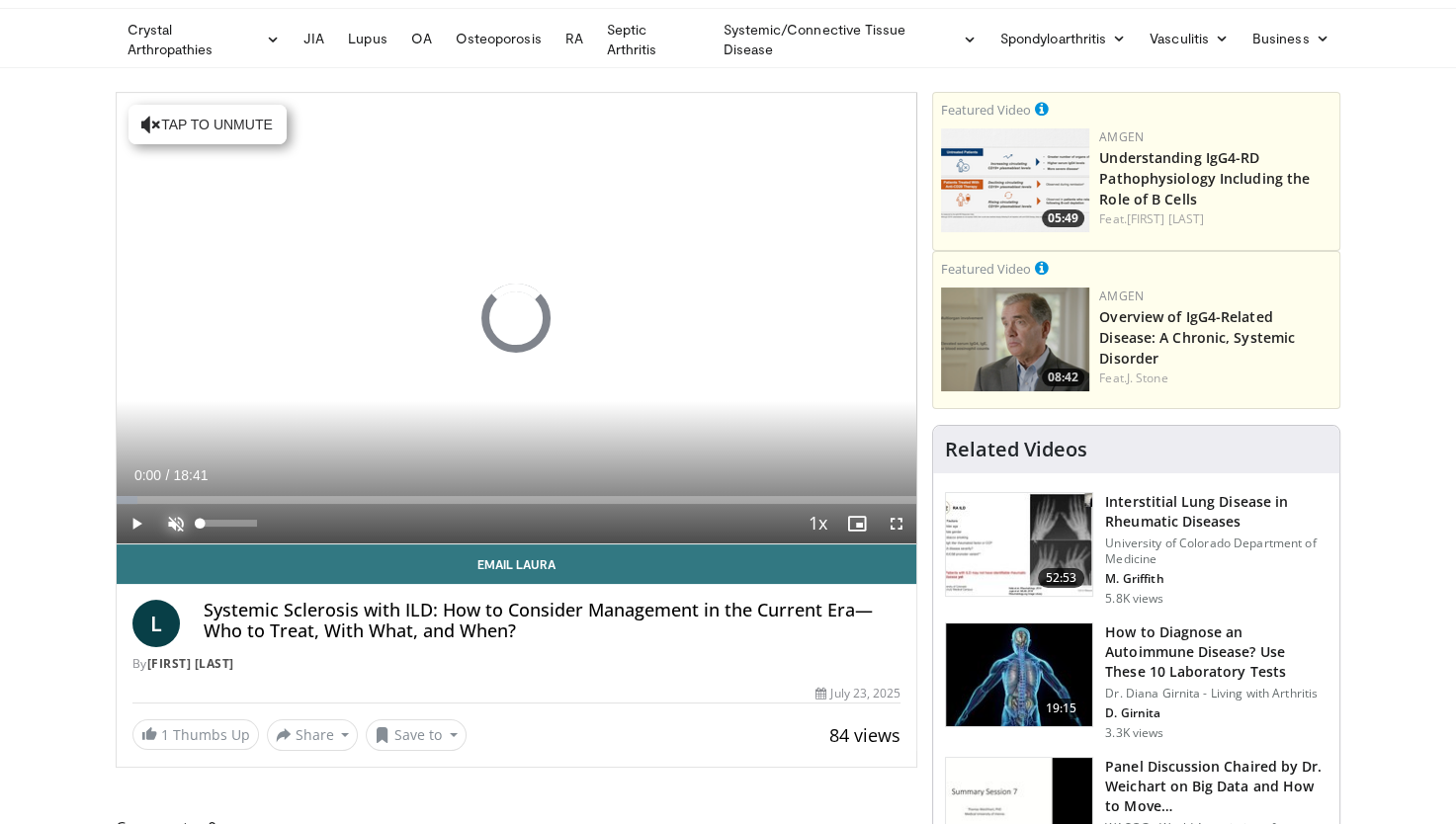click at bounding box center [176, 524] 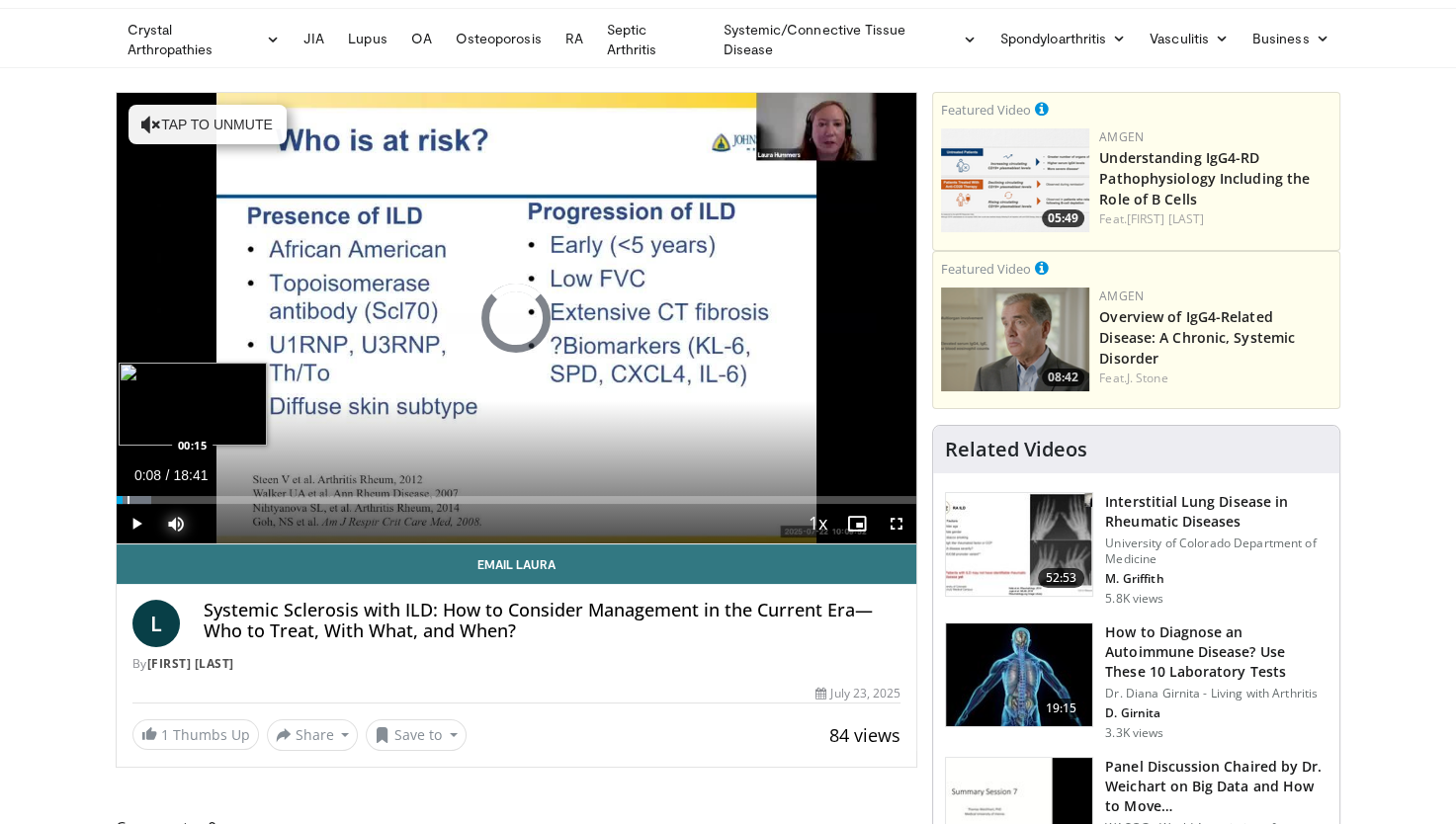 click at bounding box center [128, 500] 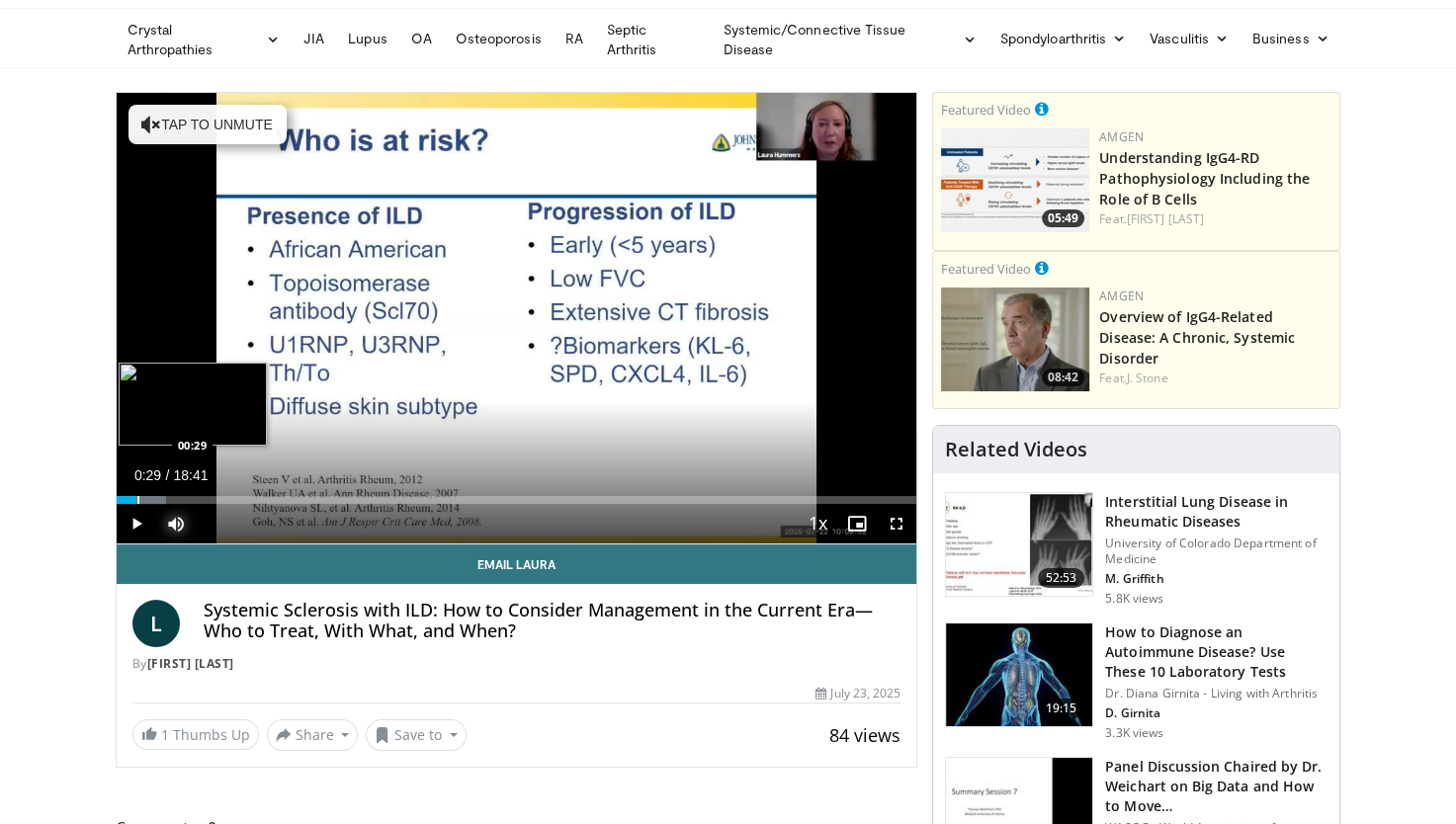 click at bounding box center (138, 500) 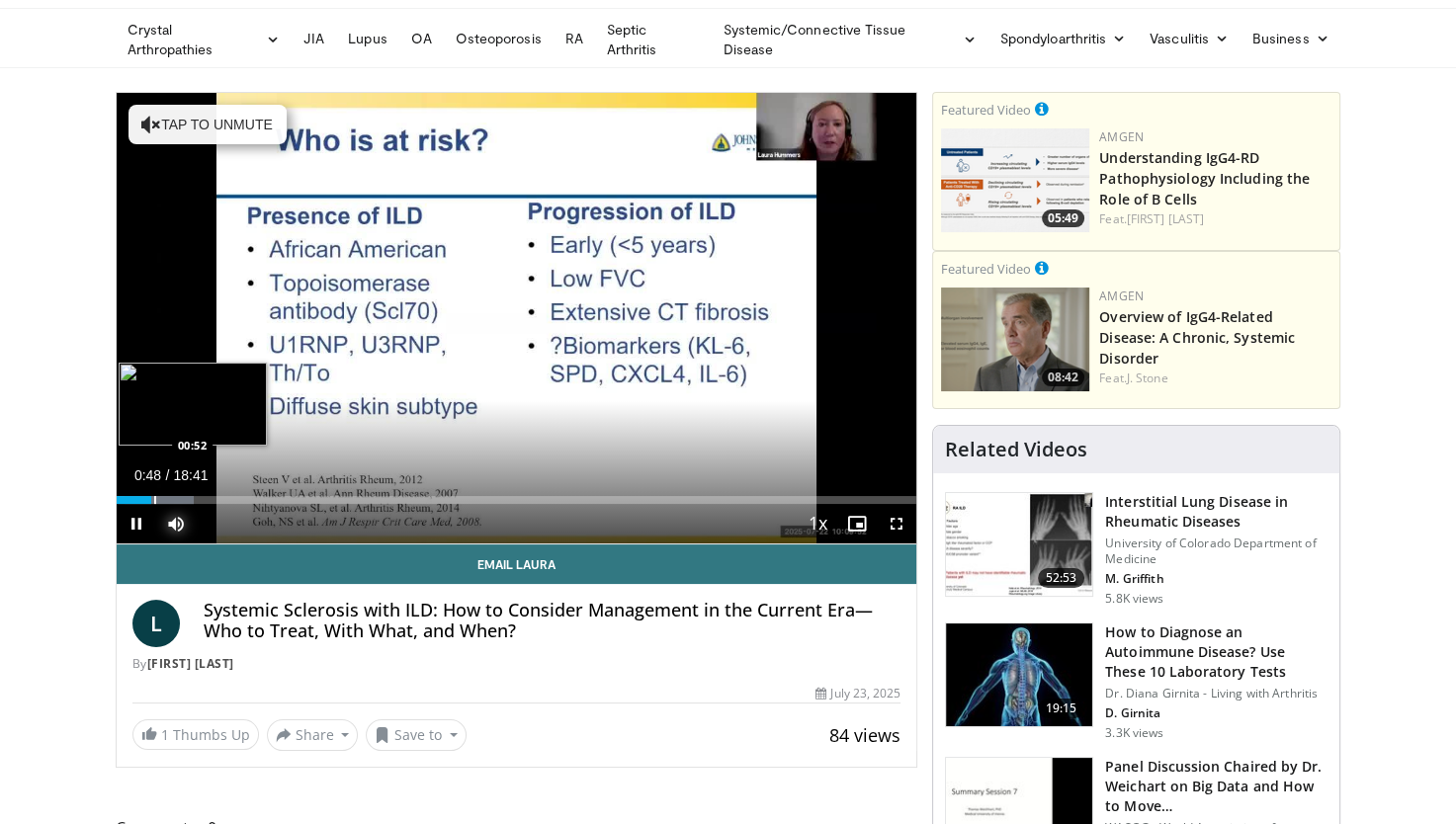 click at bounding box center (155, 500) 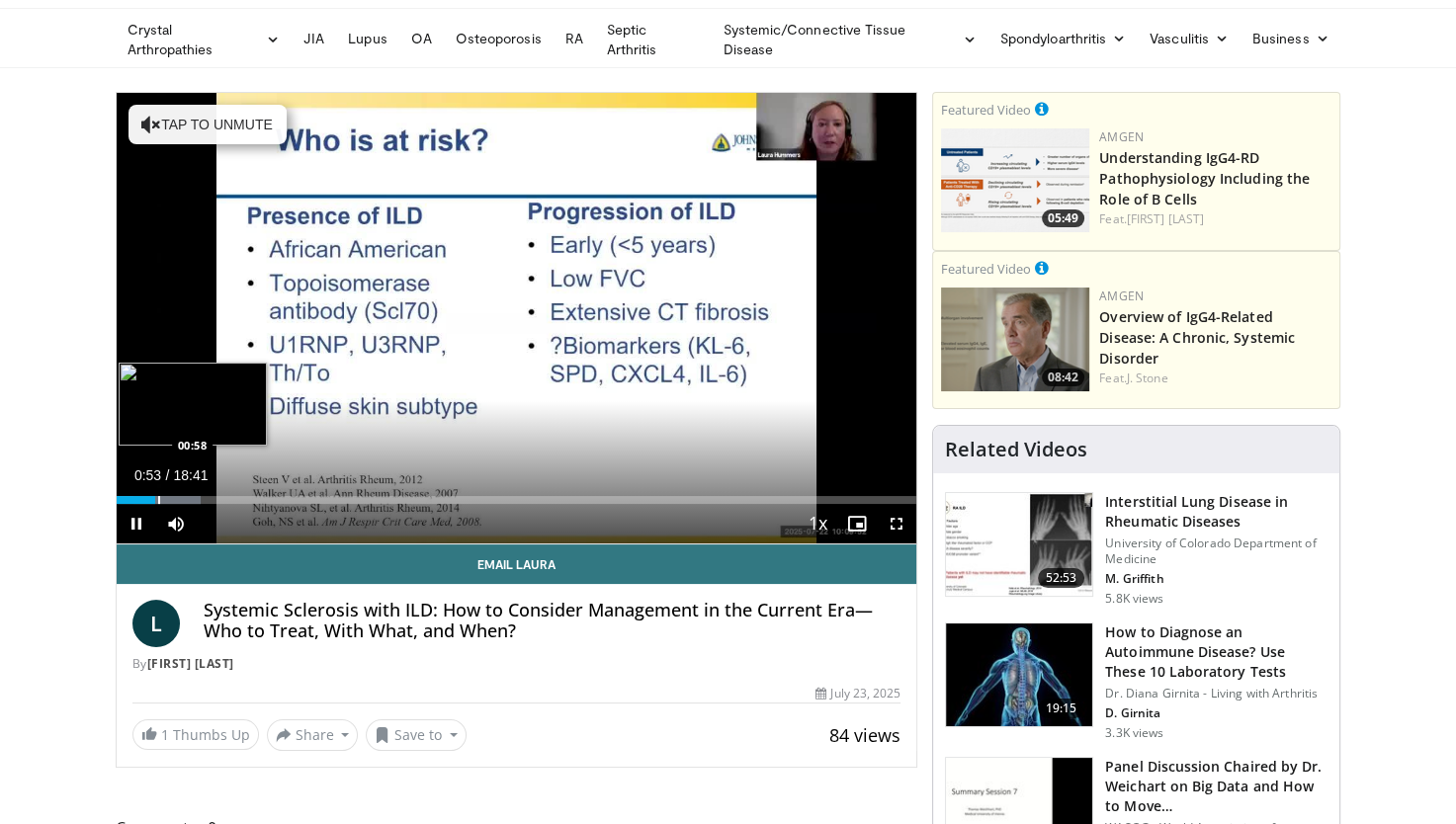 click on "**********" at bounding box center [517, 318] 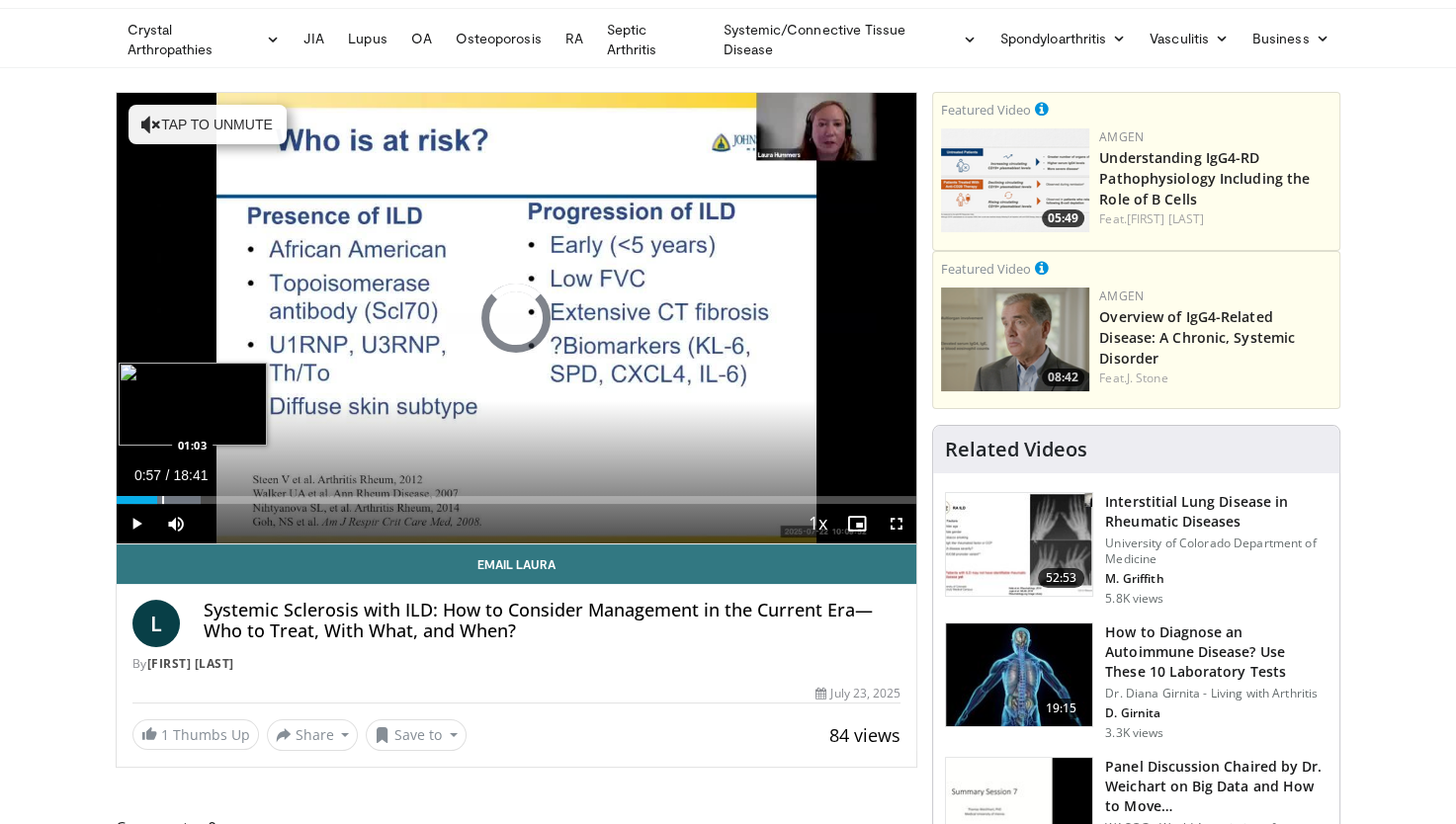 click at bounding box center (163, 500) 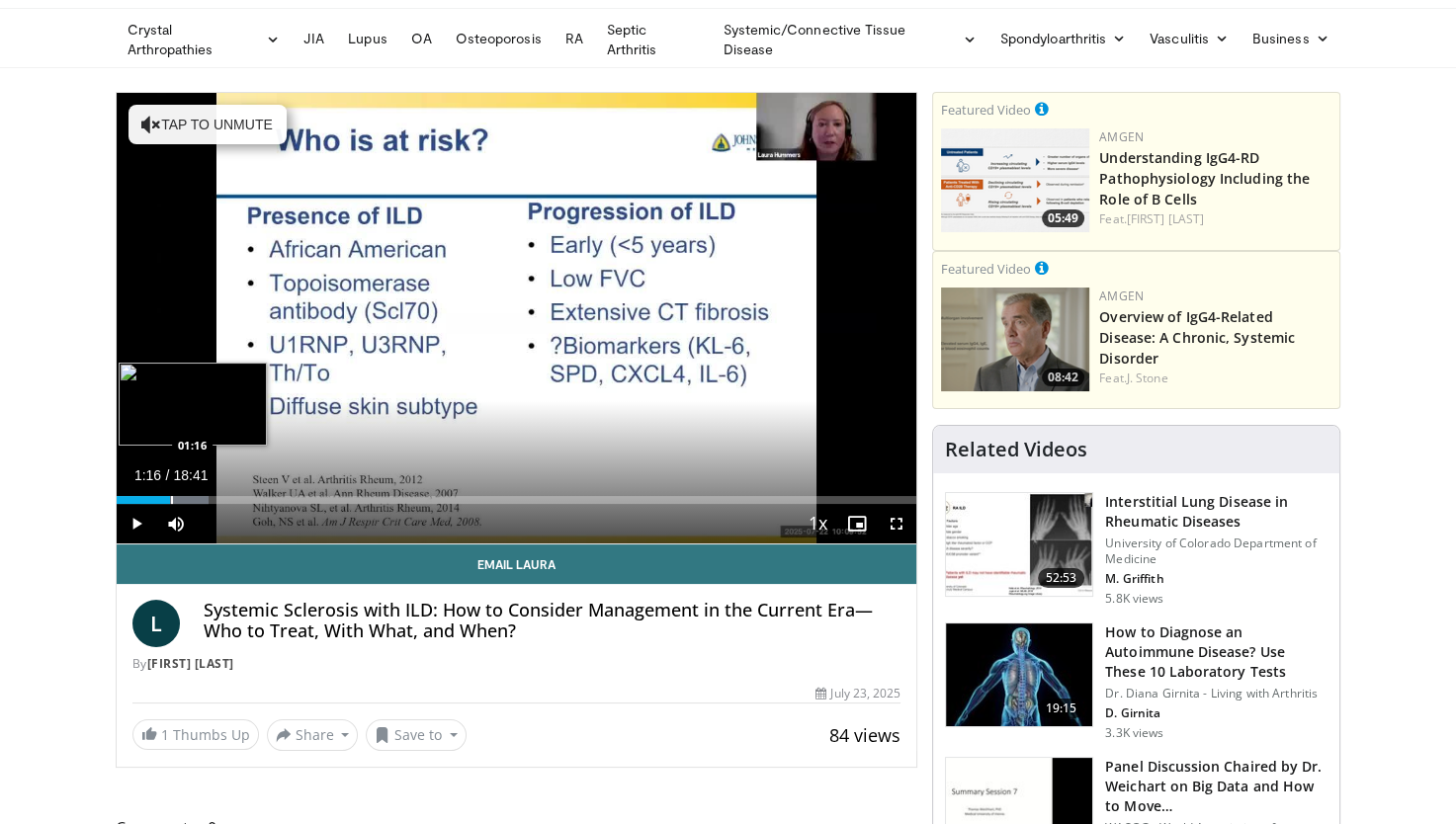 click at bounding box center [172, 500] 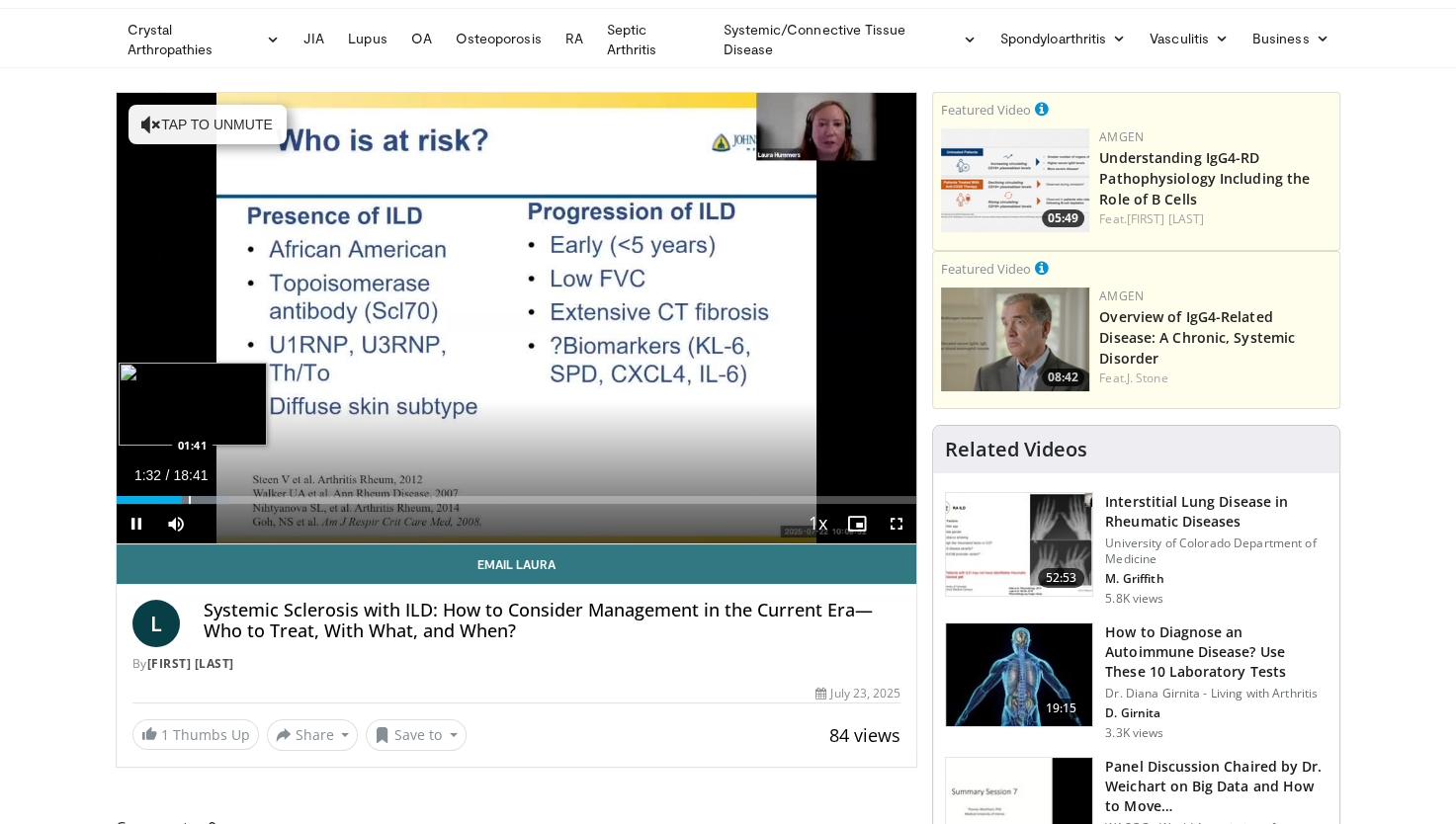 click at bounding box center (190, 500) 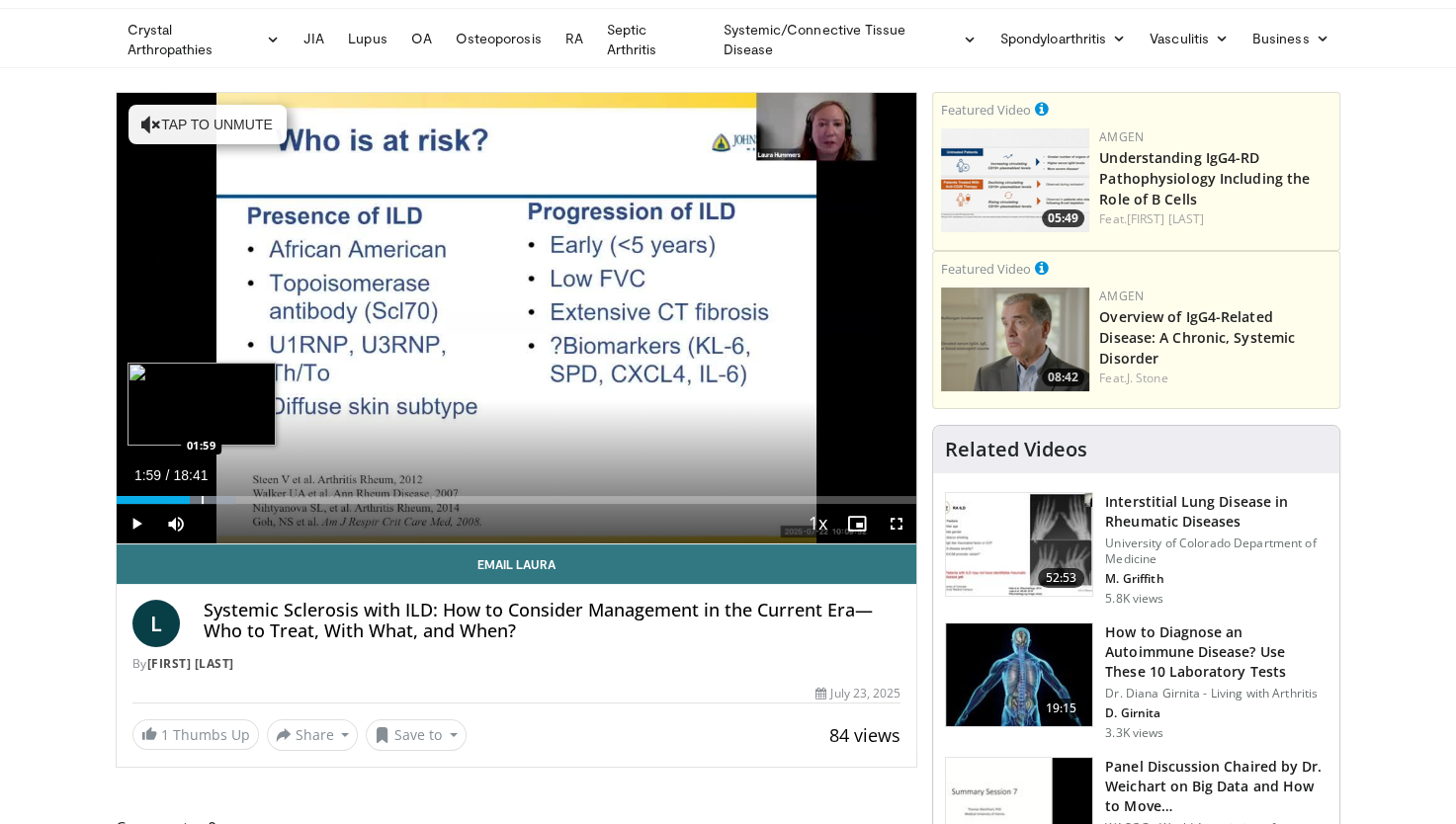 click at bounding box center (203, 500) 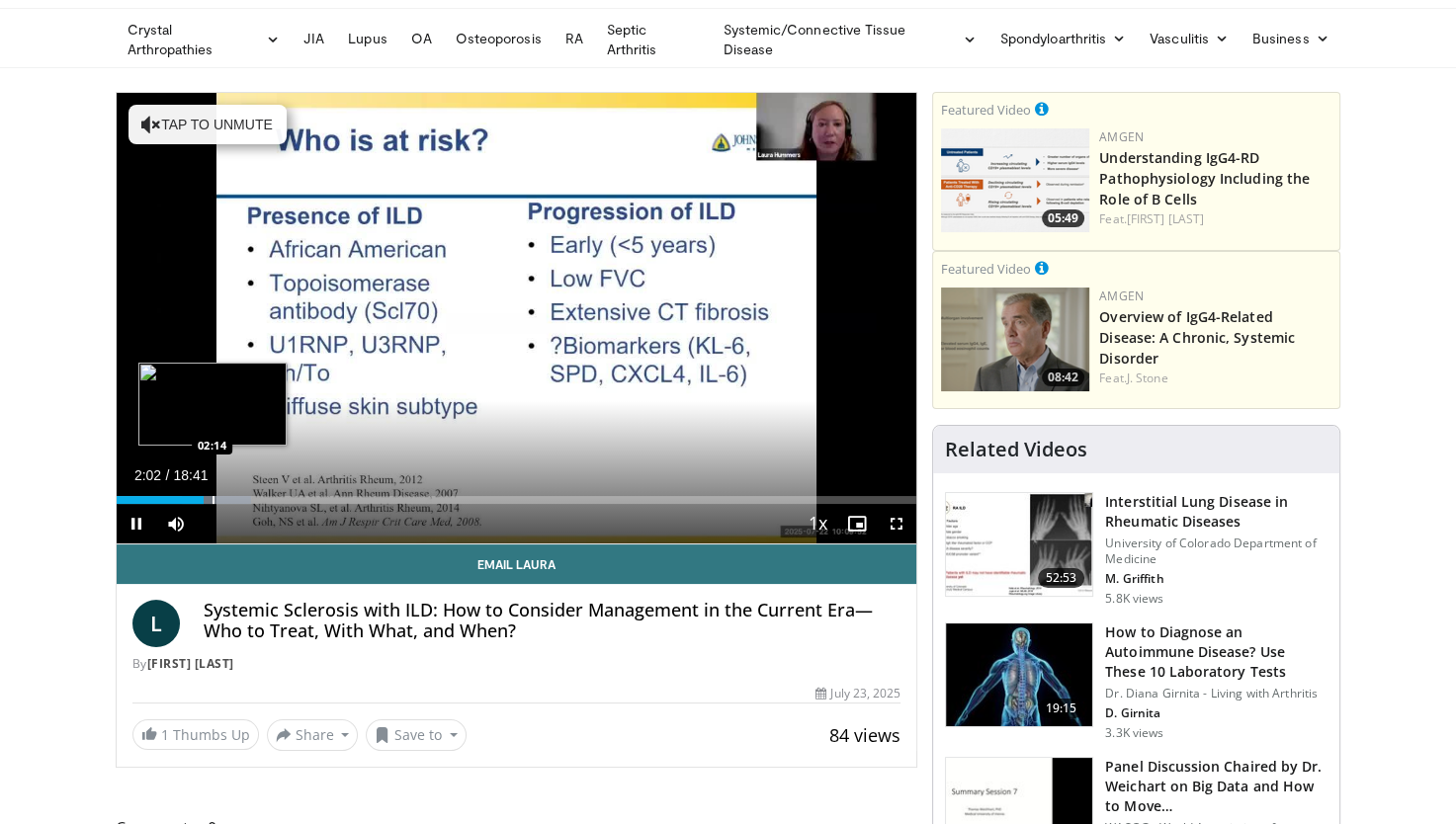 click at bounding box center [214, 500] 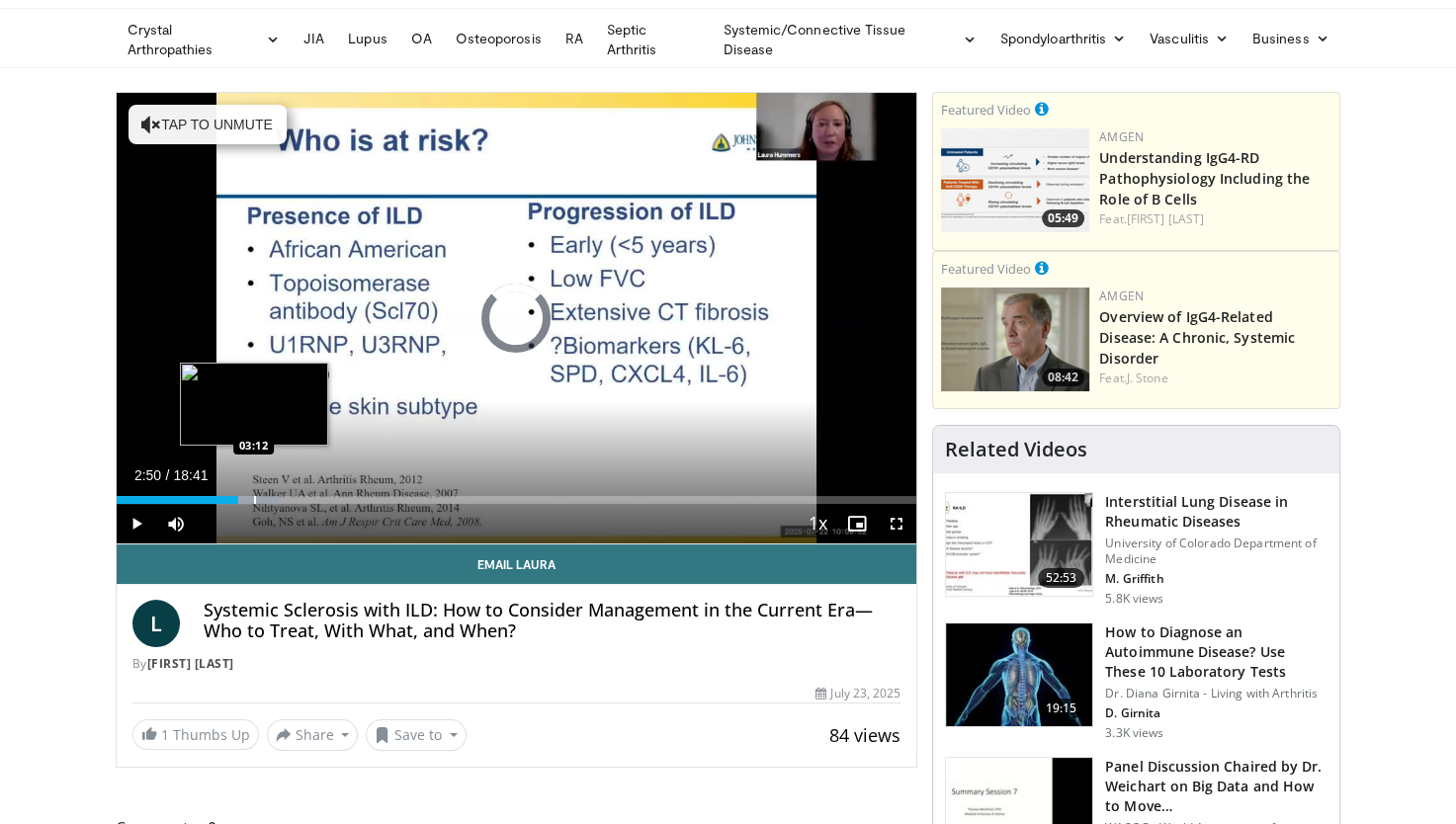 click at bounding box center (255, 500) 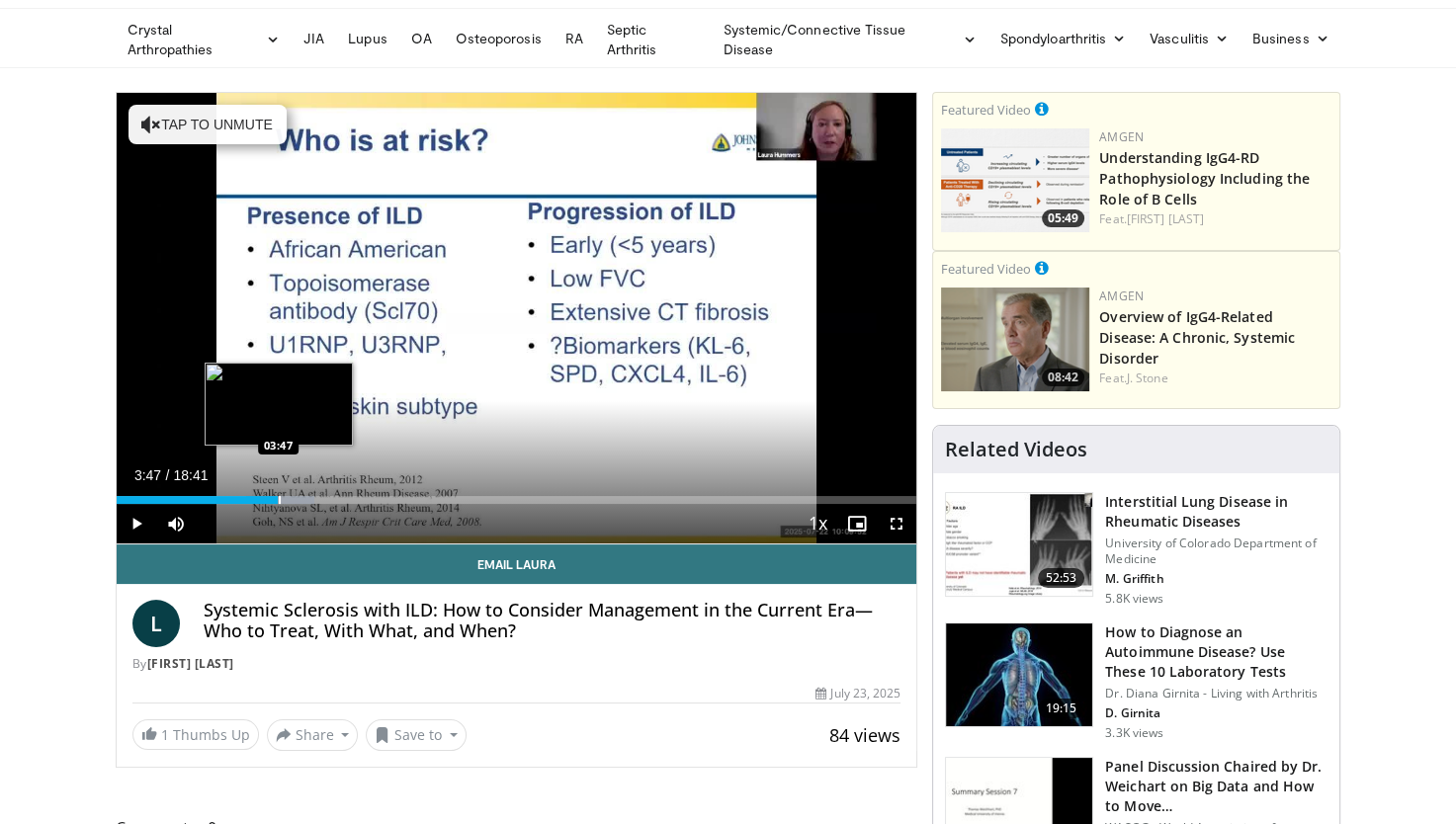 click at bounding box center (280, 500) 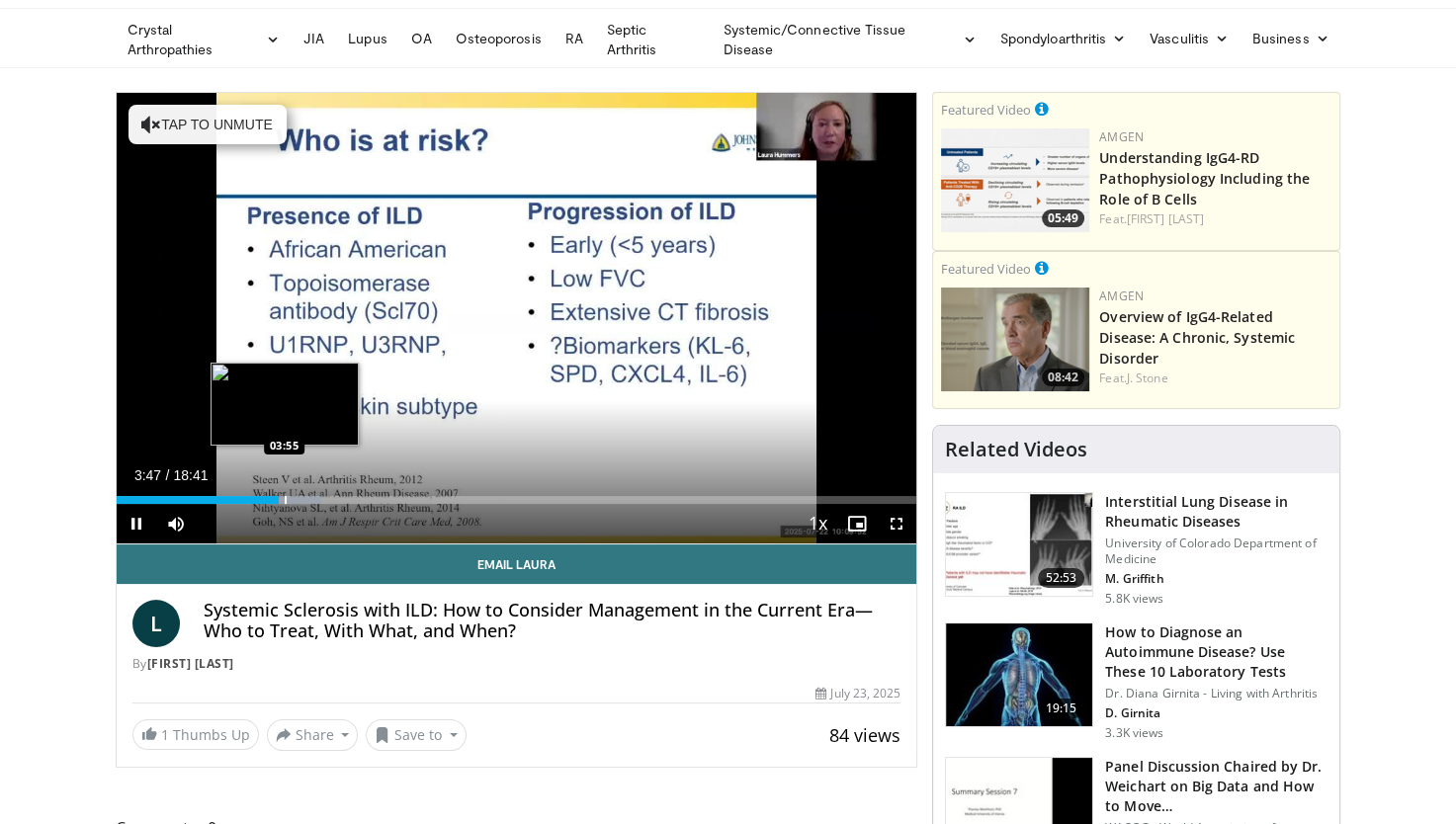 click at bounding box center (286, 500) 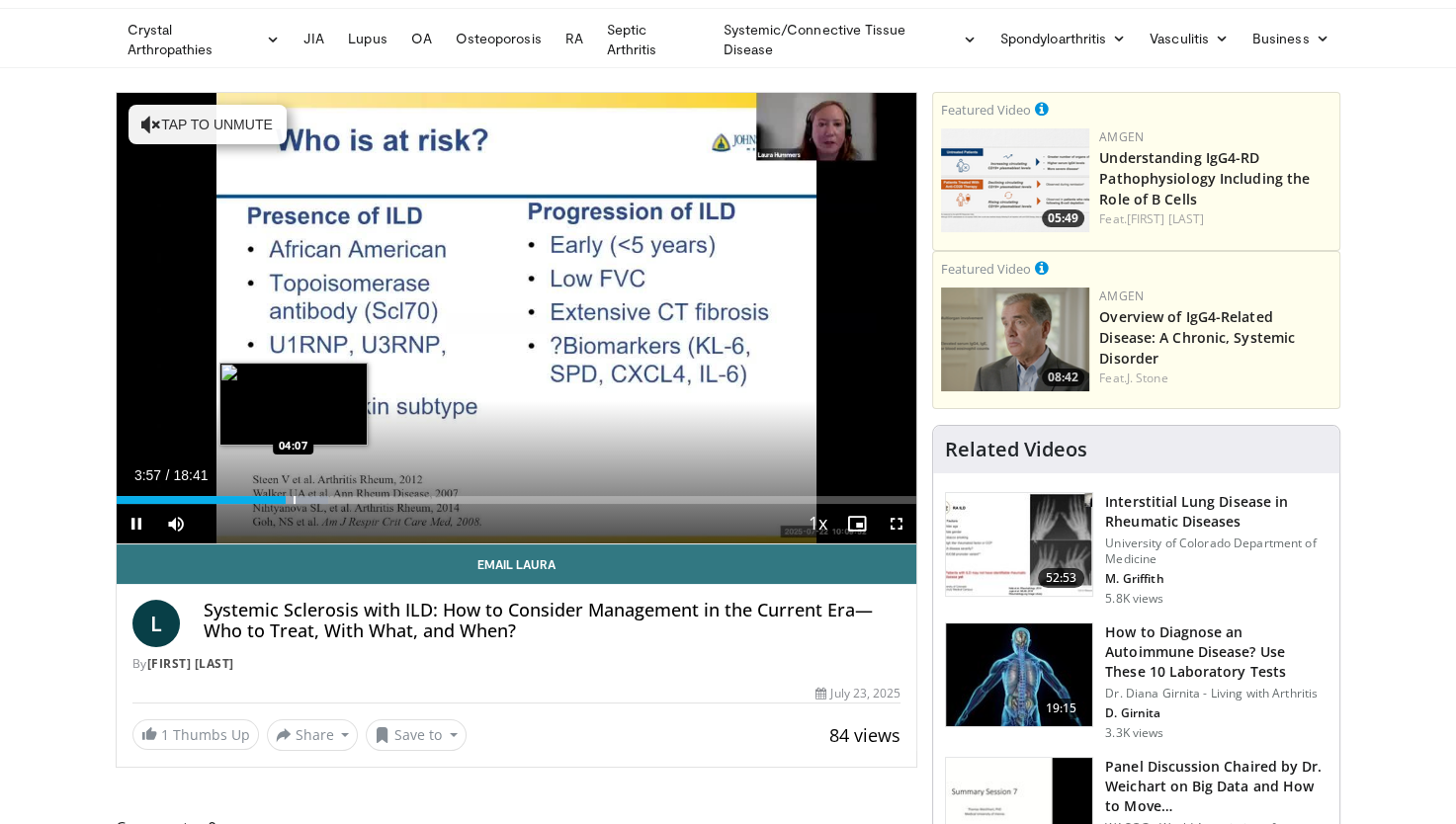 click on "**********" at bounding box center [517, 318] 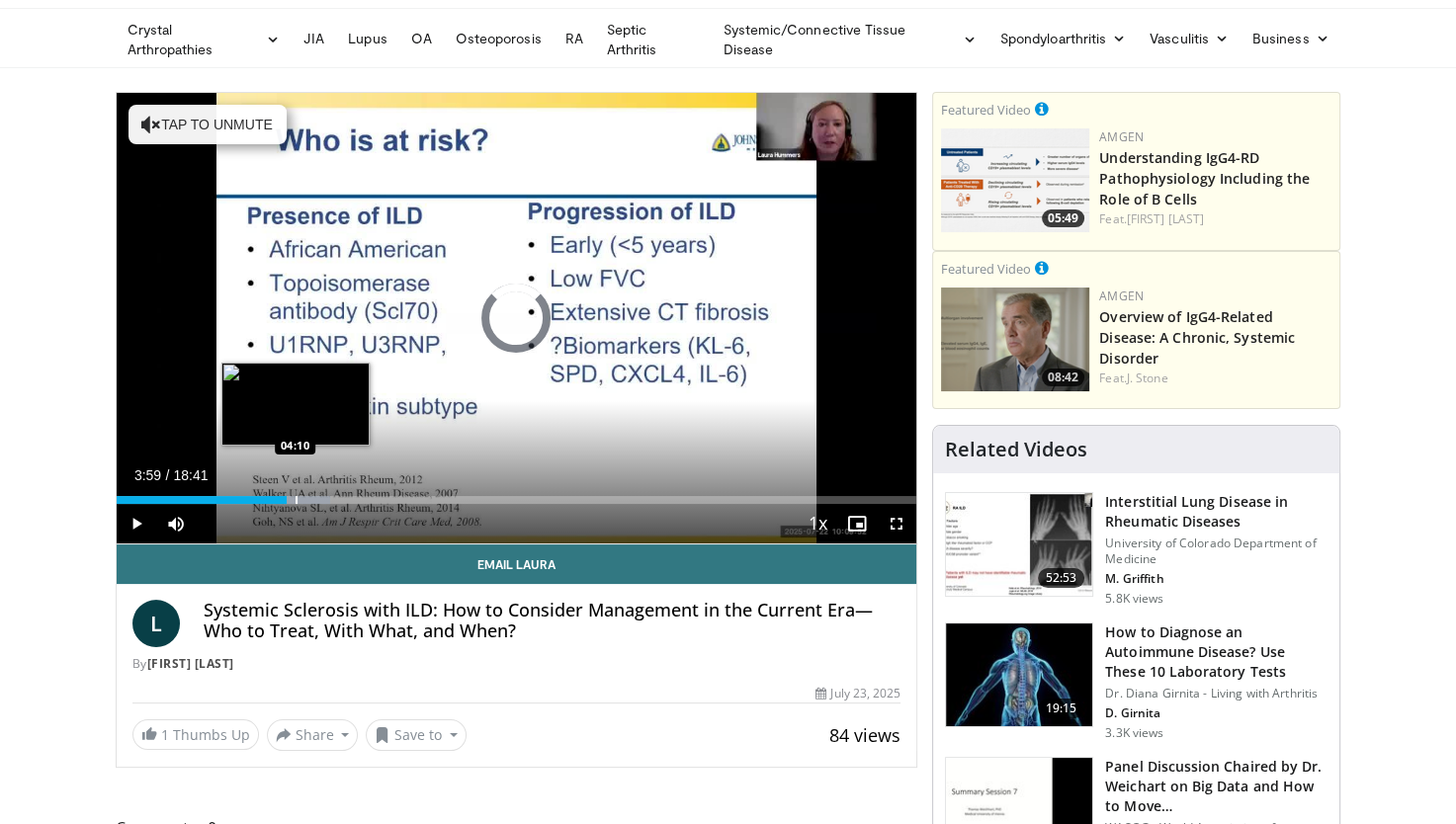 click at bounding box center (297, 500) 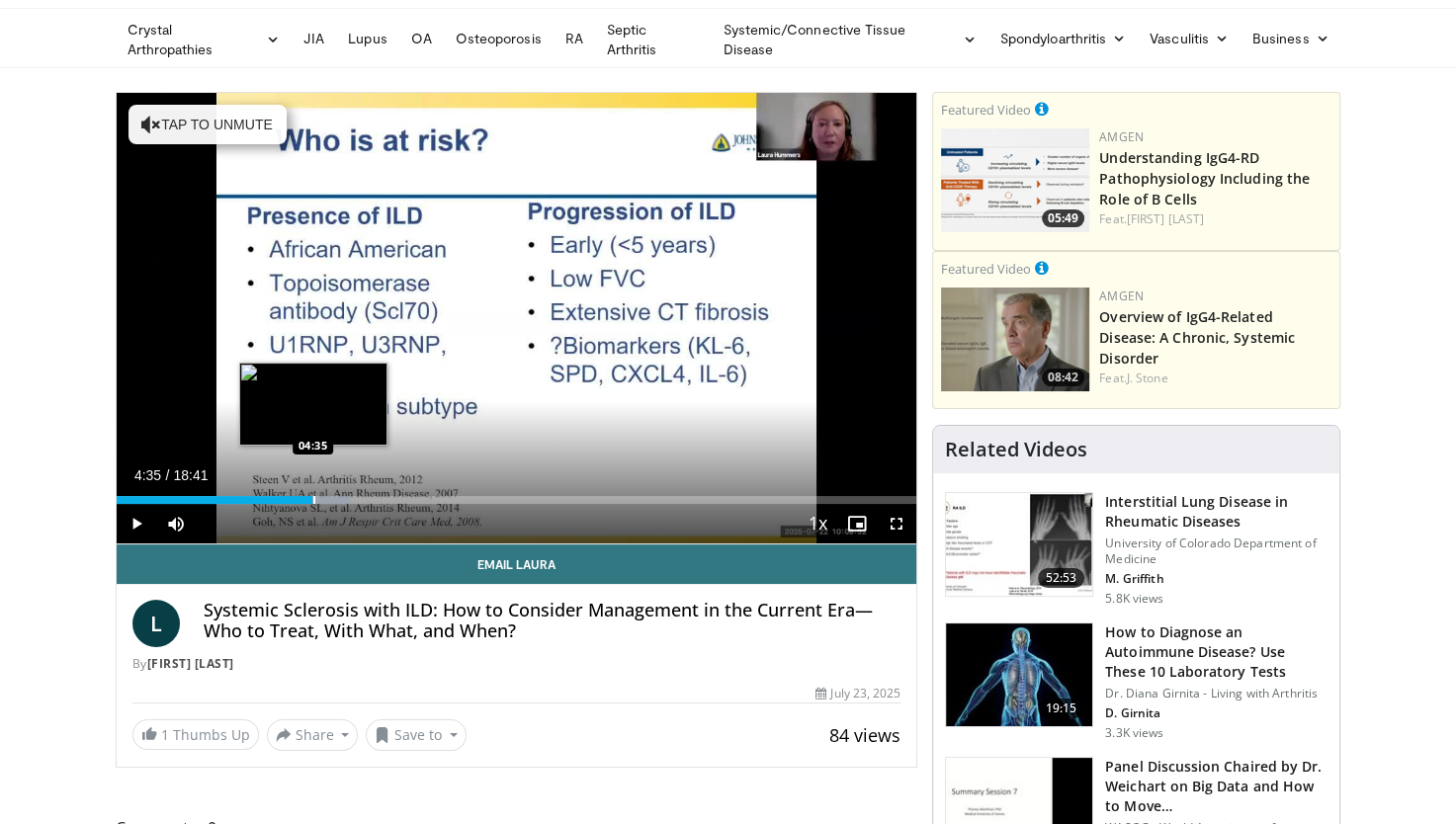 click at bounding box center (314, 500) 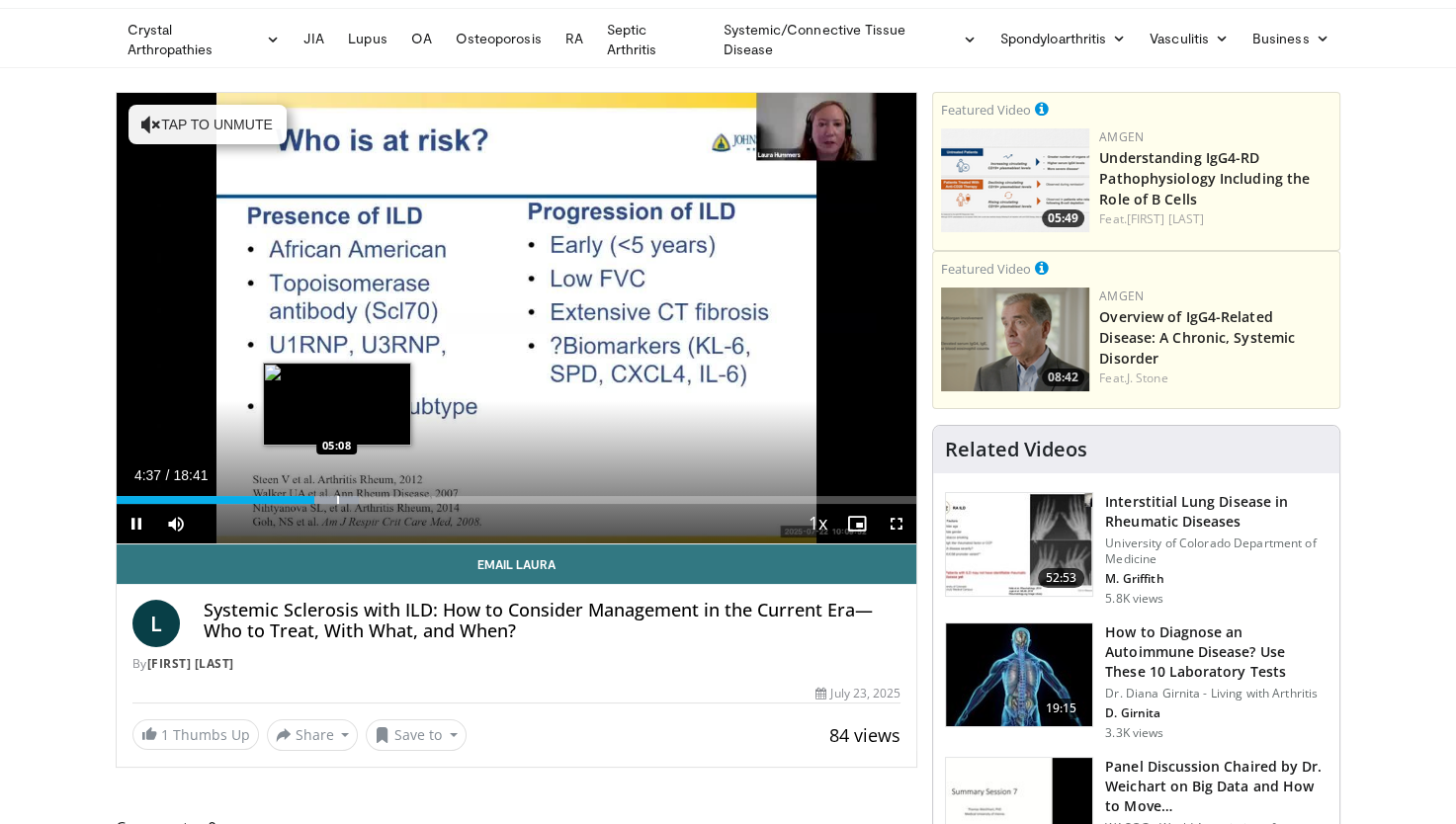 click at bounding box center (338, 500) 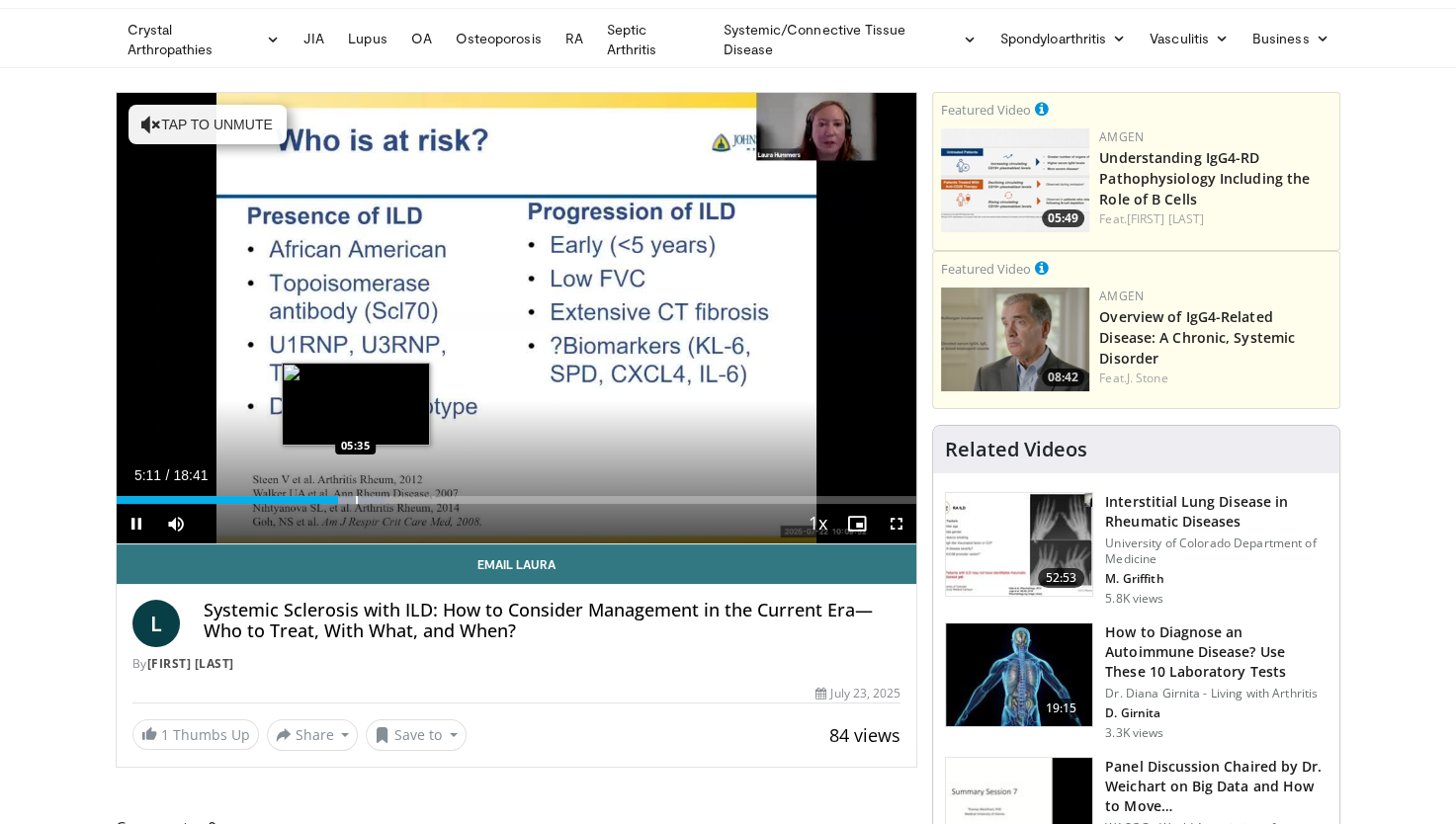 click at bounding box center (357, 500) 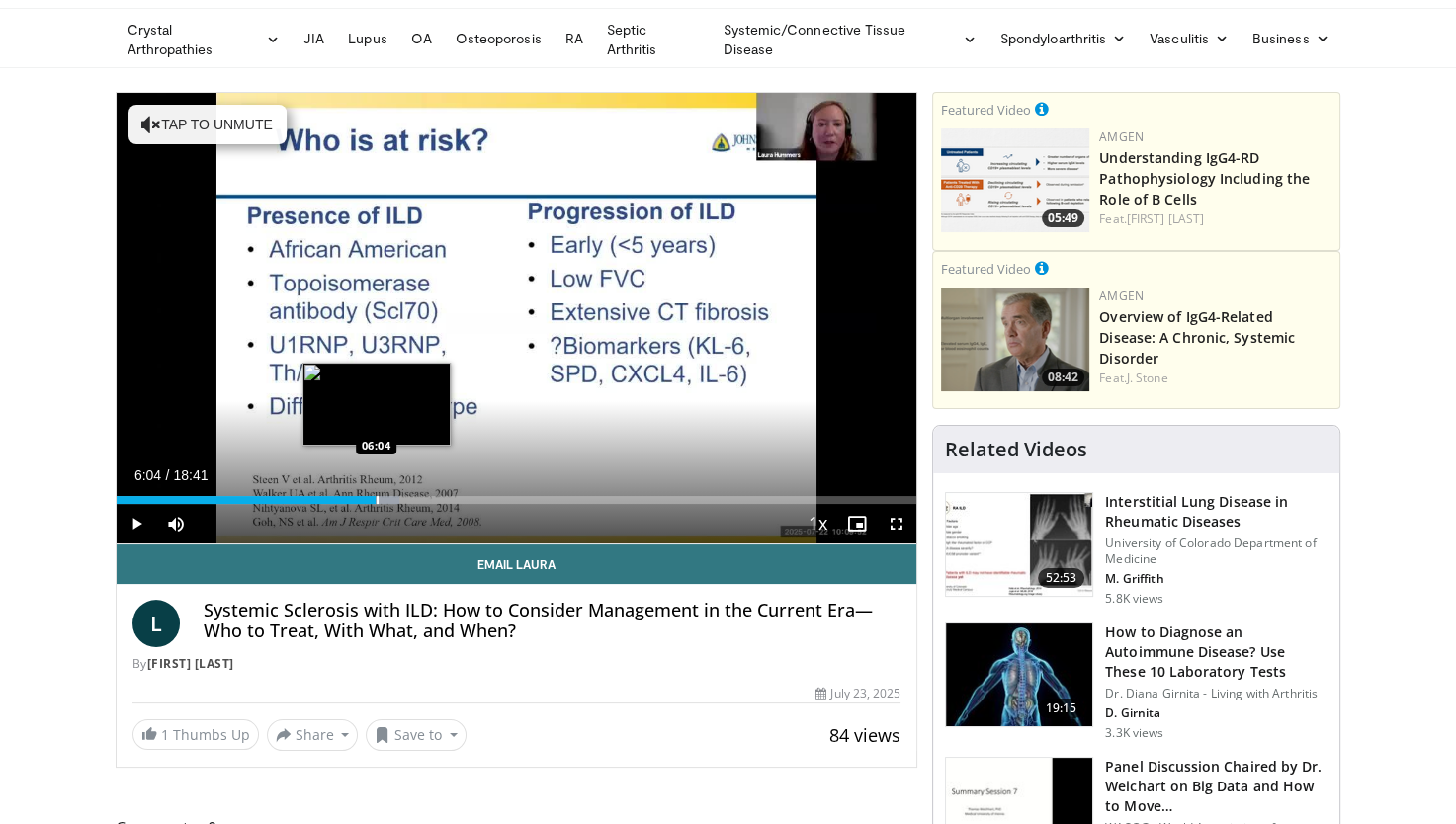 click at bounding box center (378, 500) 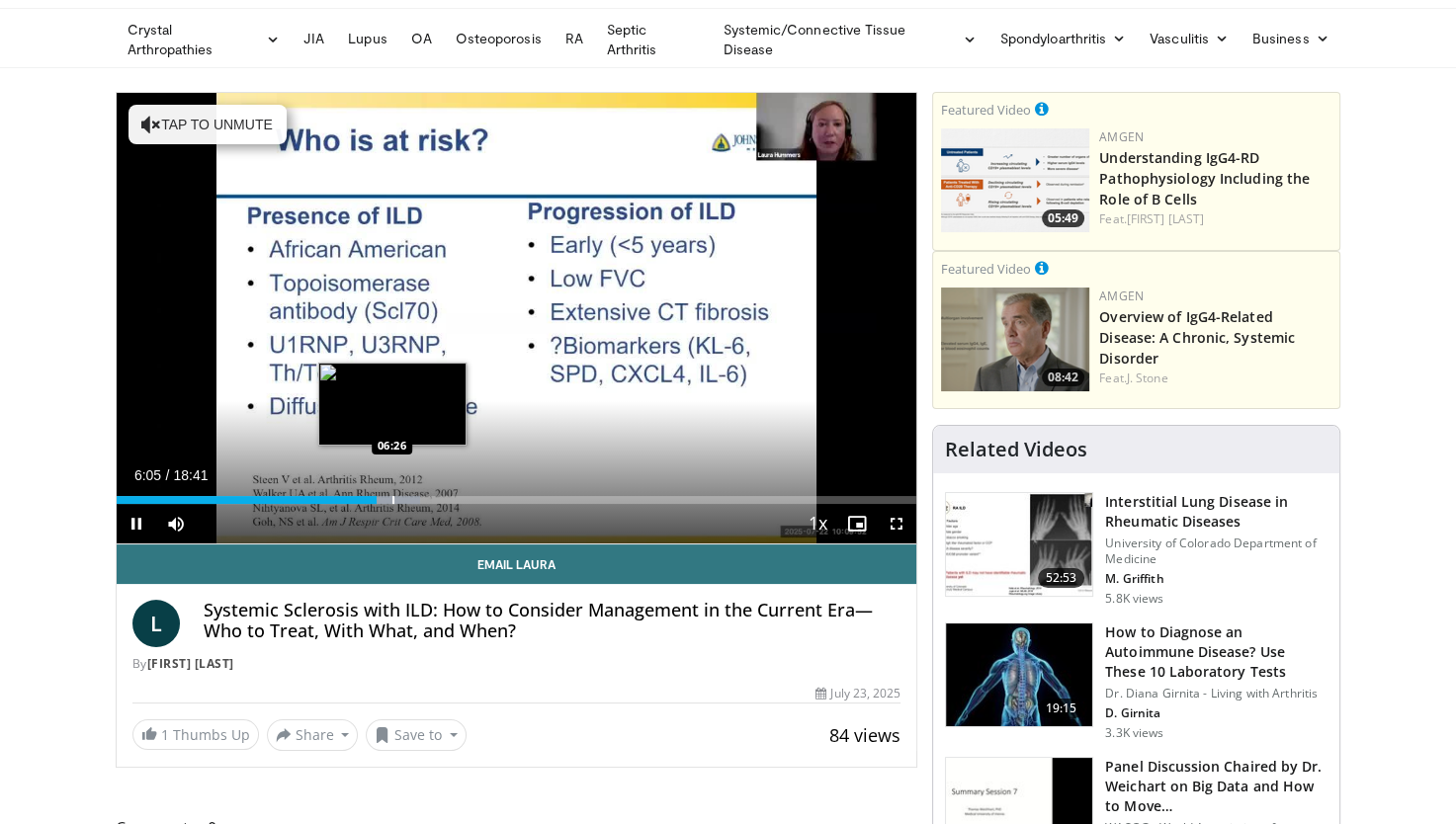 click at bounding box center (393, 500) 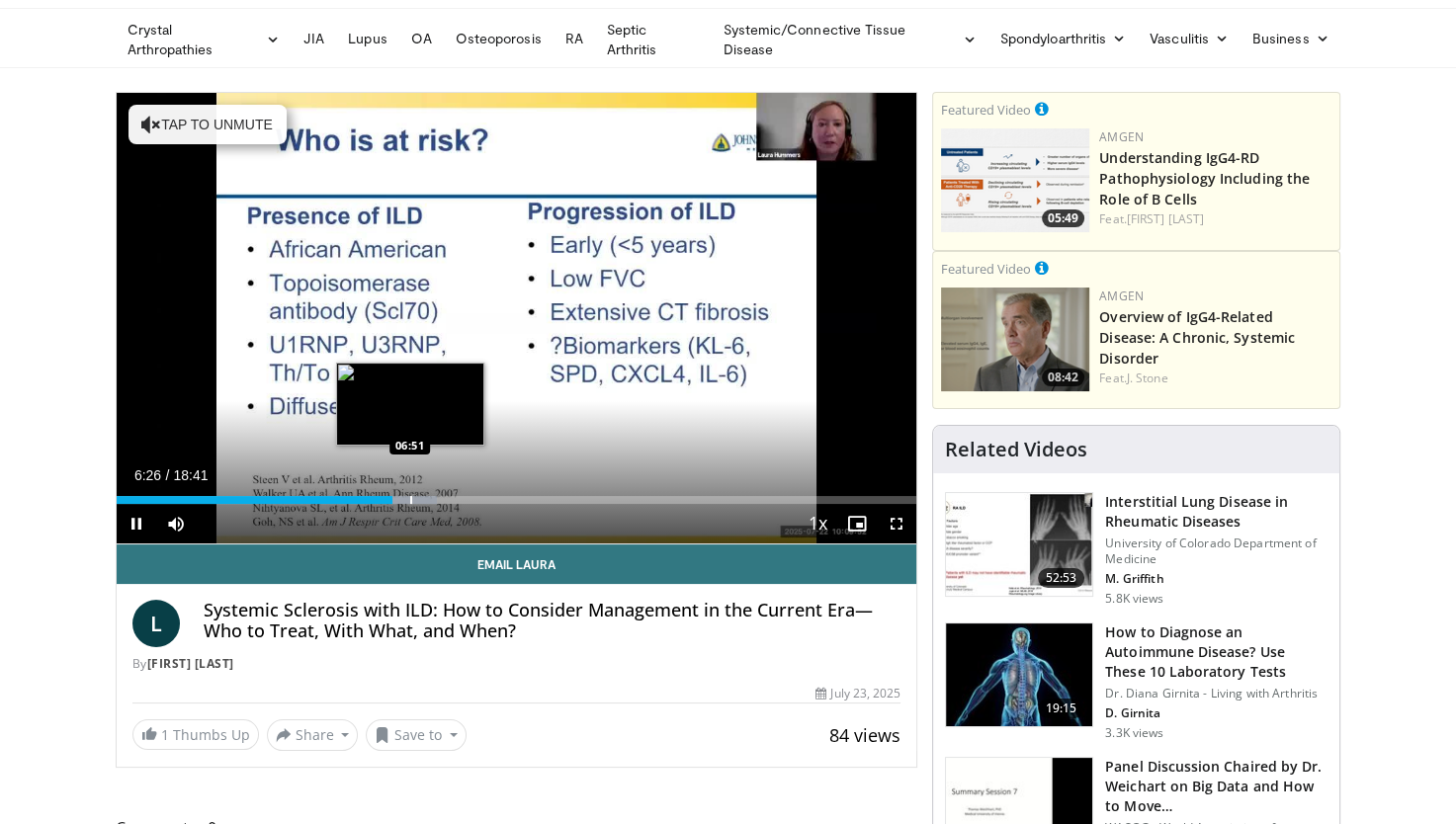 click at bounding box center [411, 500] 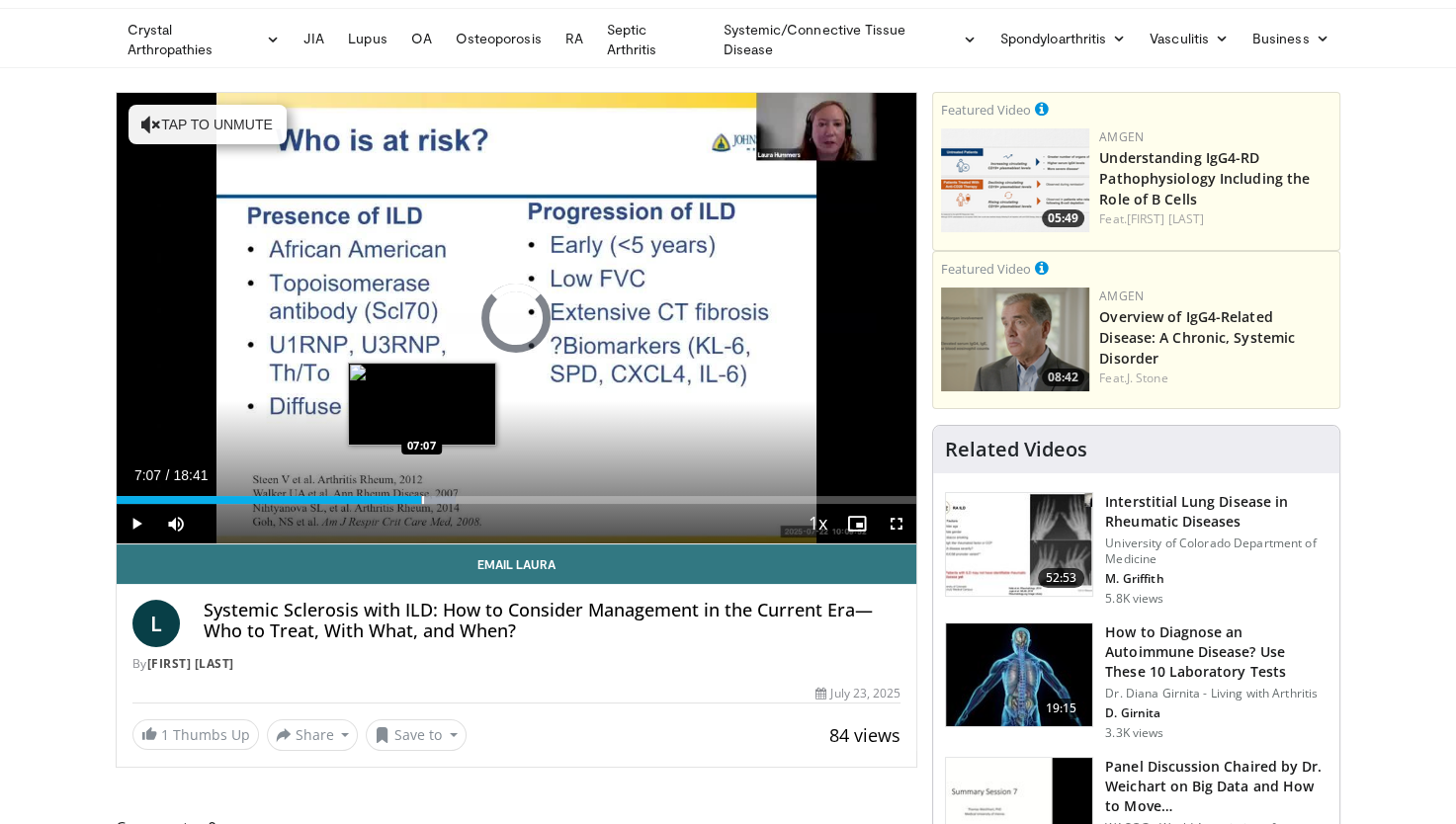 click at bounding box center [423, 500] 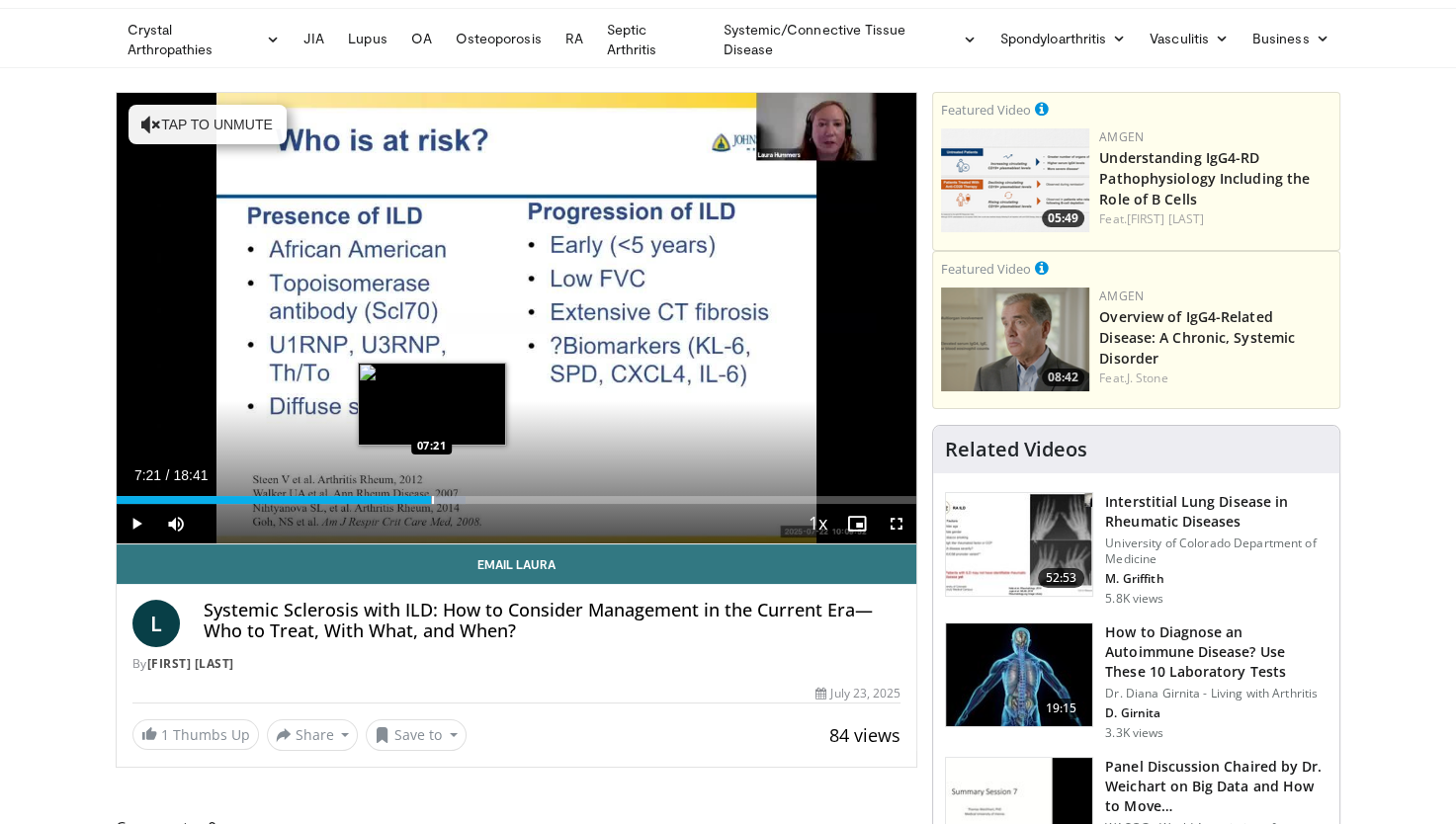 click at bounding box center [433, 500] 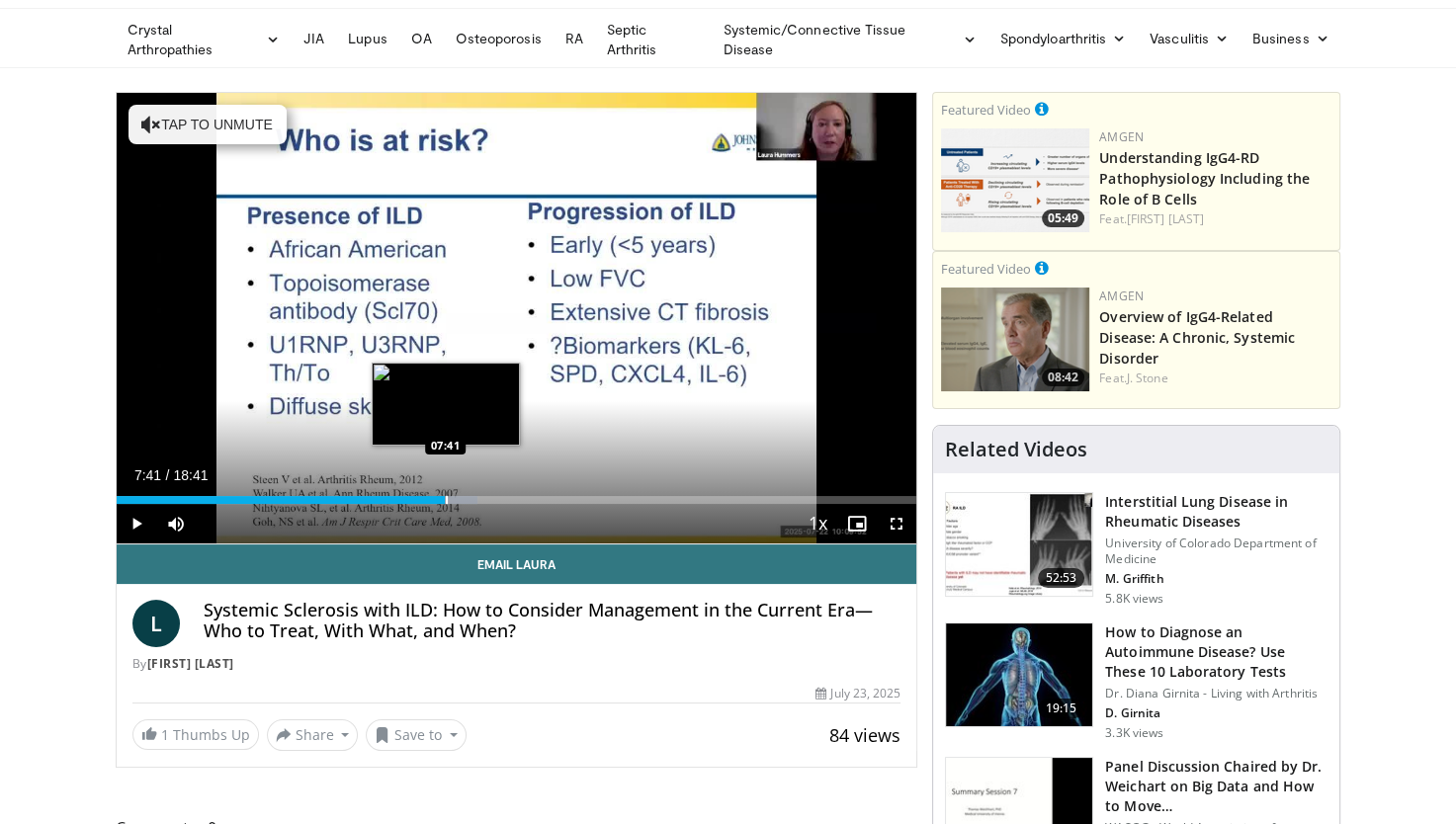 click at bounding box center (447, 500) 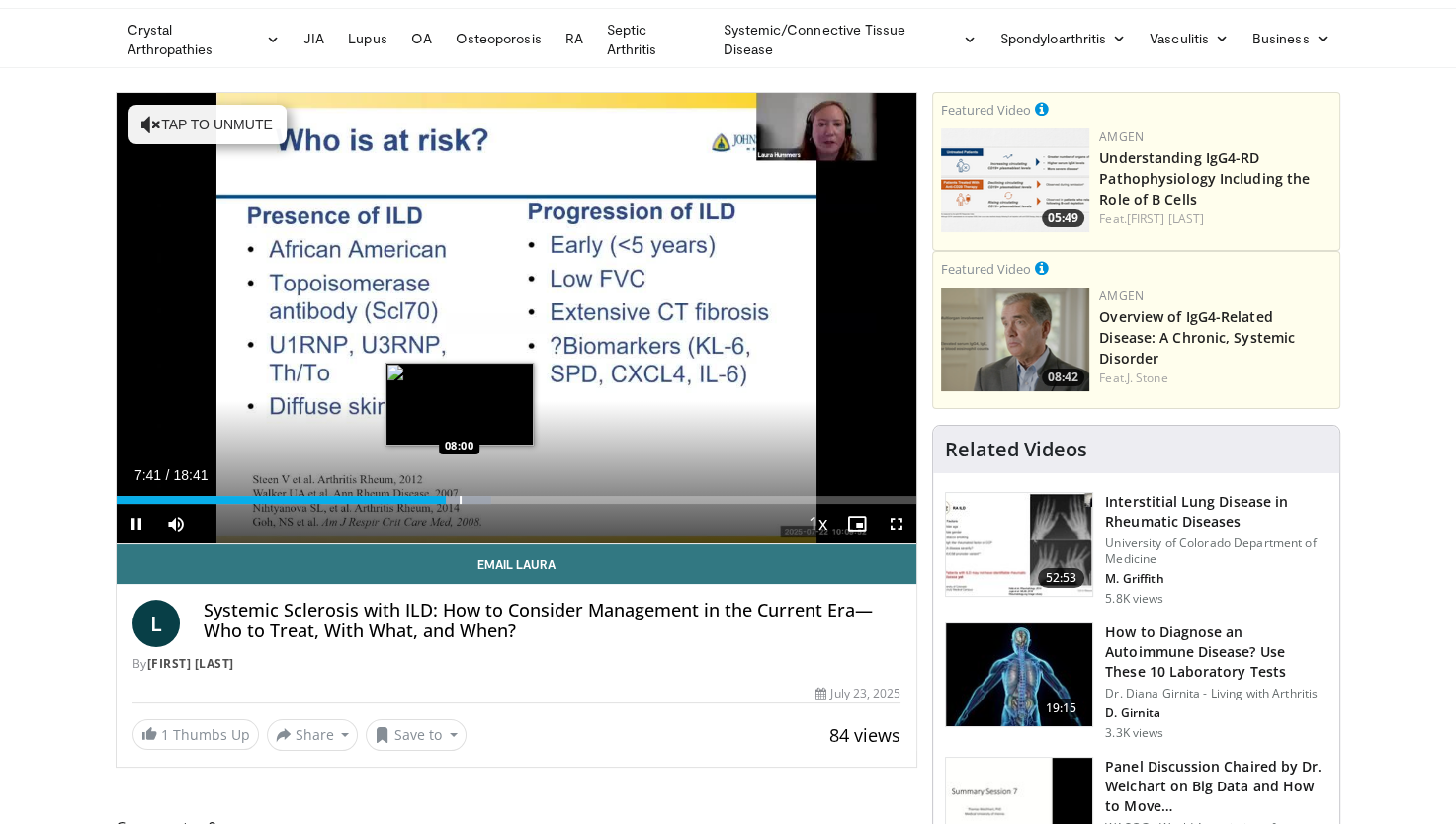click at bounding box center [461, 500] 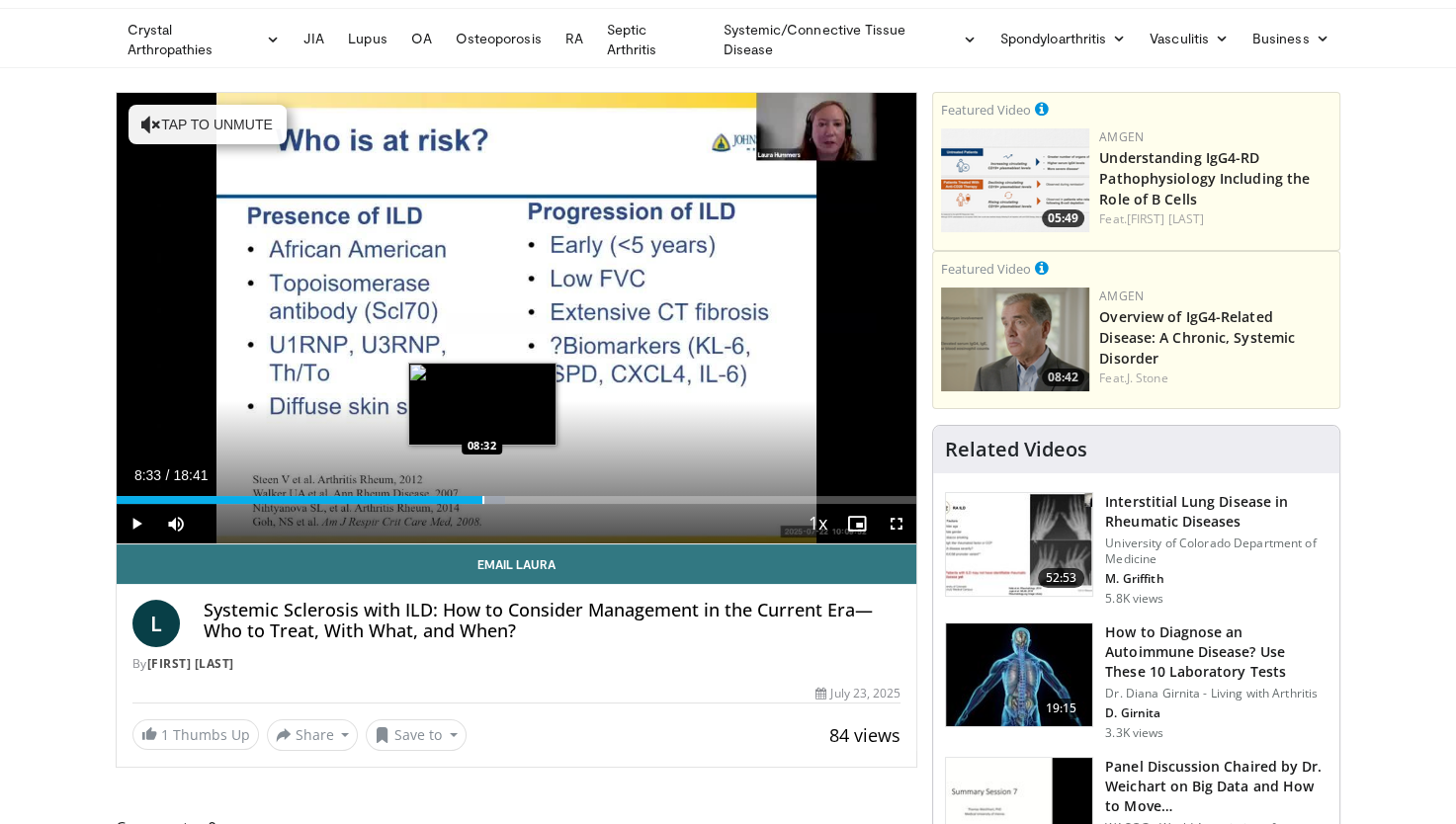 click at bounding box center (483, 500) 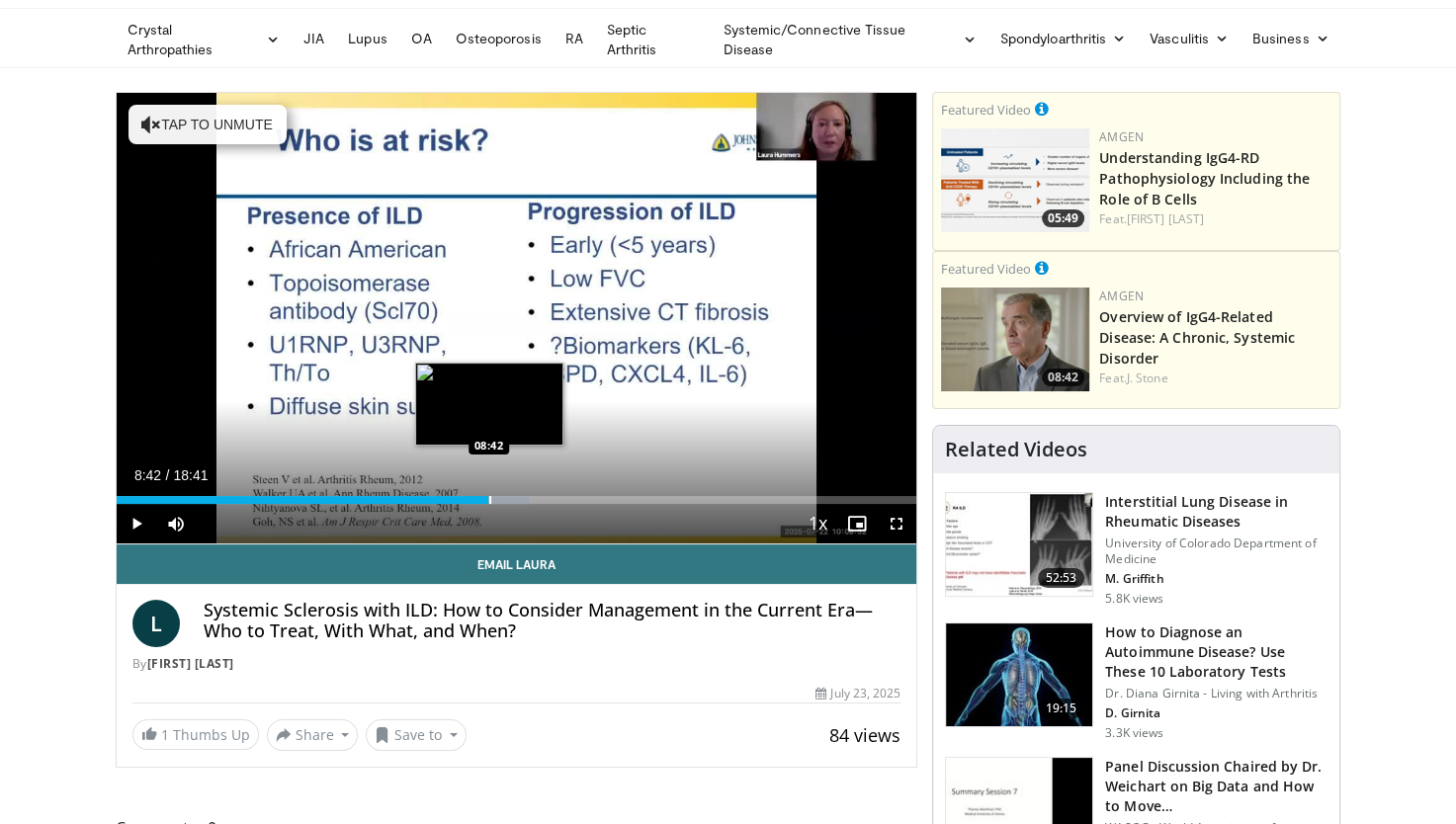 click at bounding box center [490, 500] 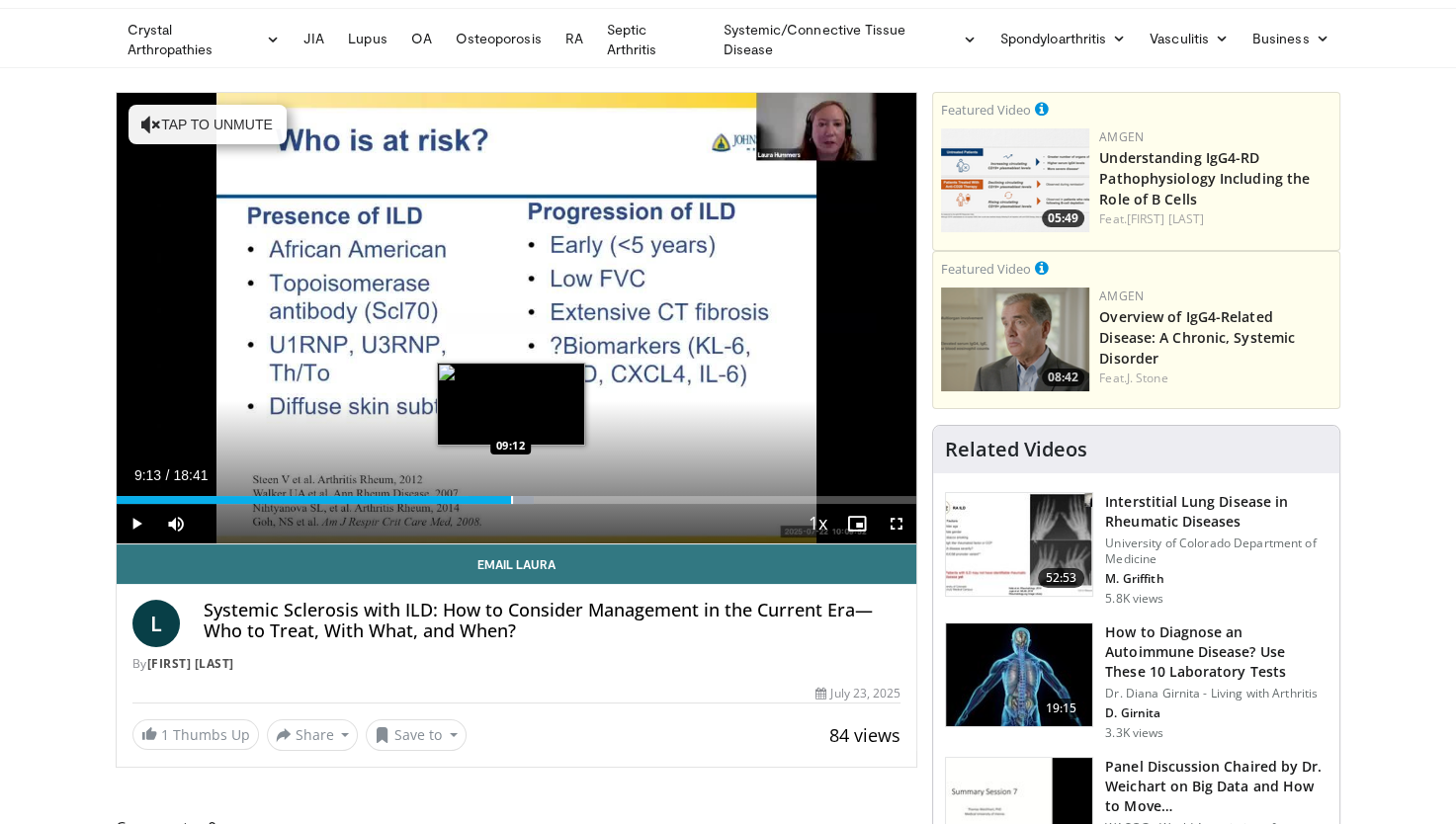 click at bounding box center (512, 500) 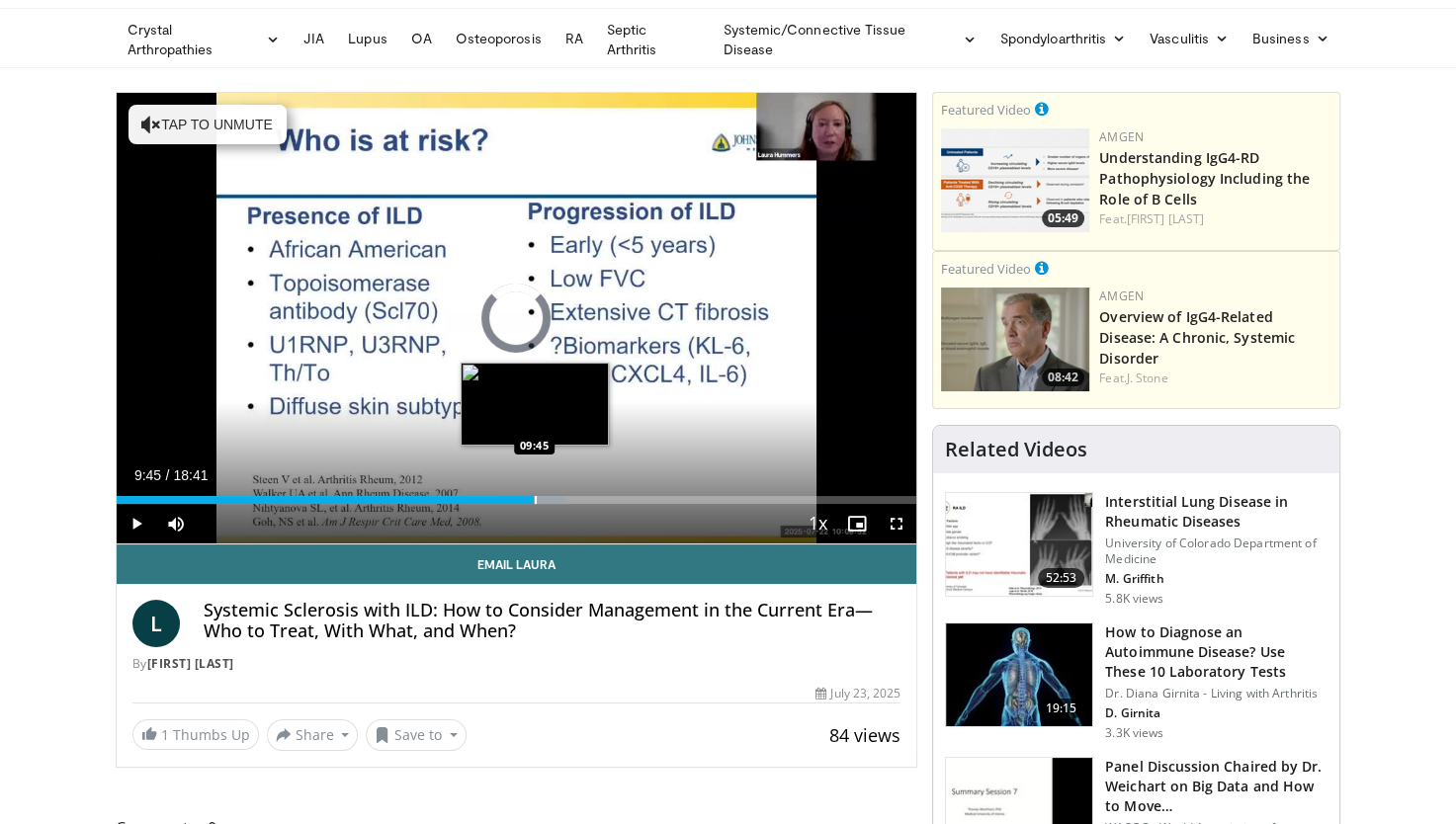 click on "Loaded :  56.16% 09:45 09:45" at bounding box center (517, 500) 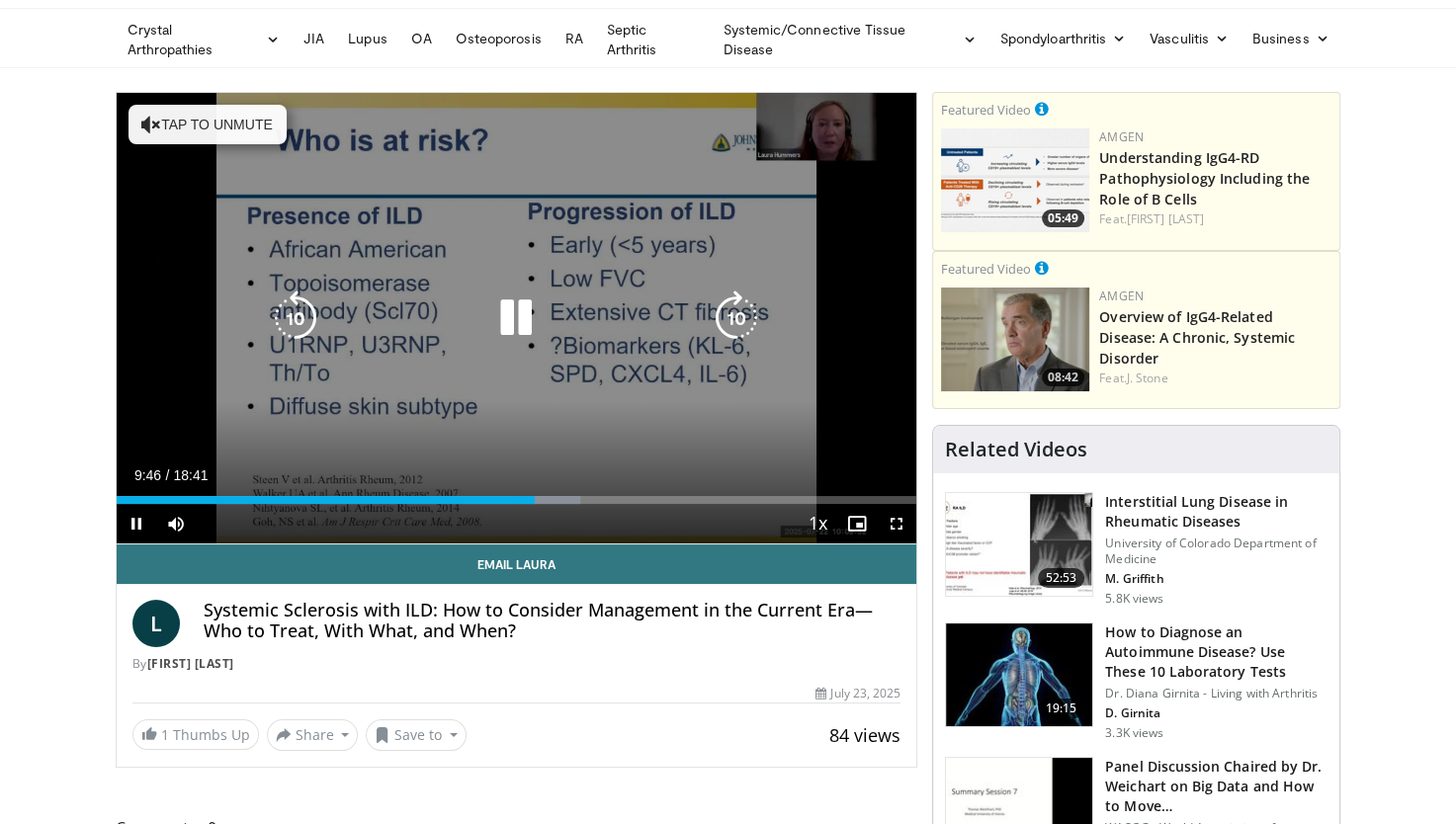 click on "**********" at bounding box center (517, 318) 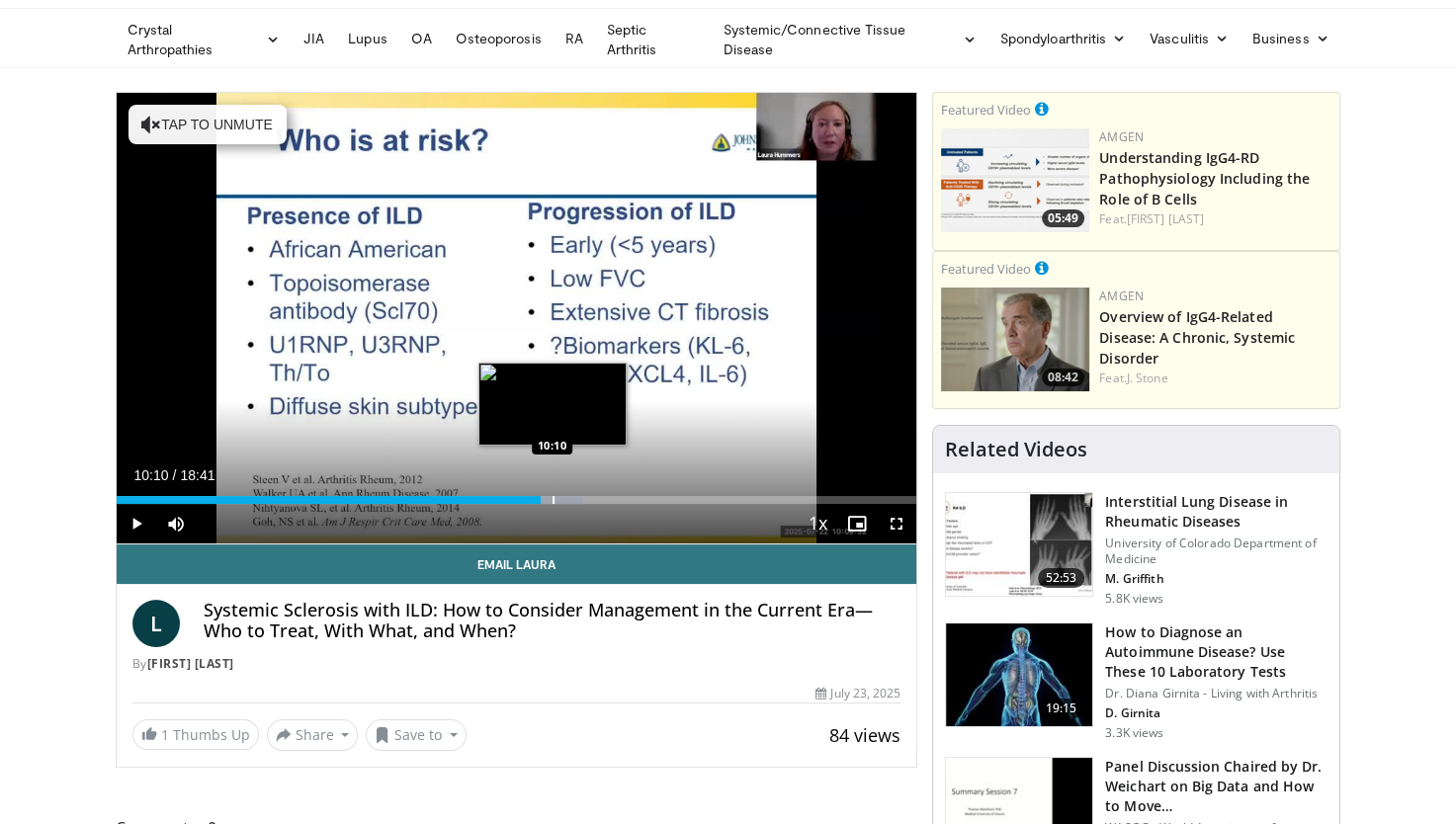 click at bounding box center [554, 500] 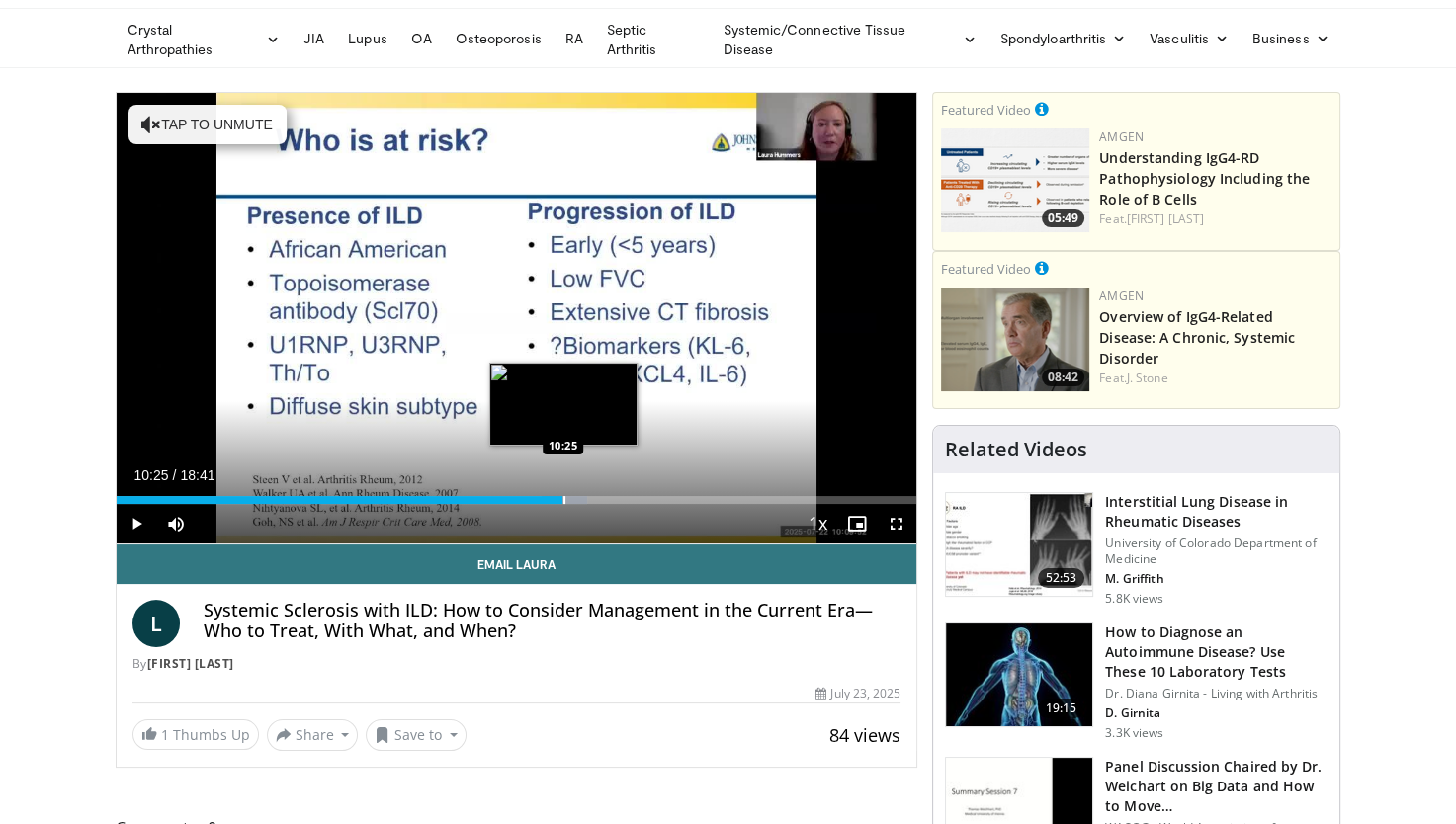 click at bounding box center [564, 500] 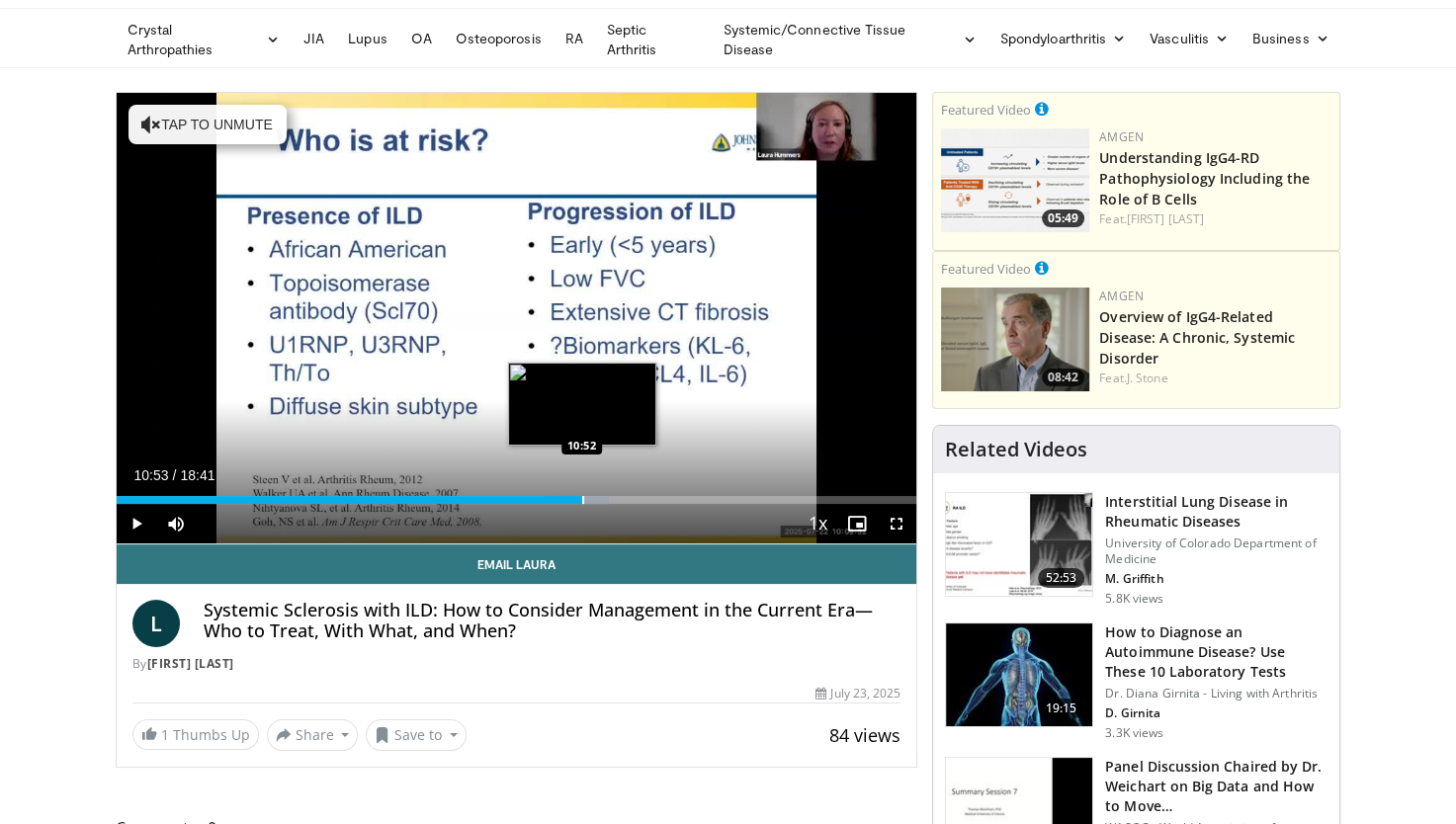 click at bounding box center (583, 500) 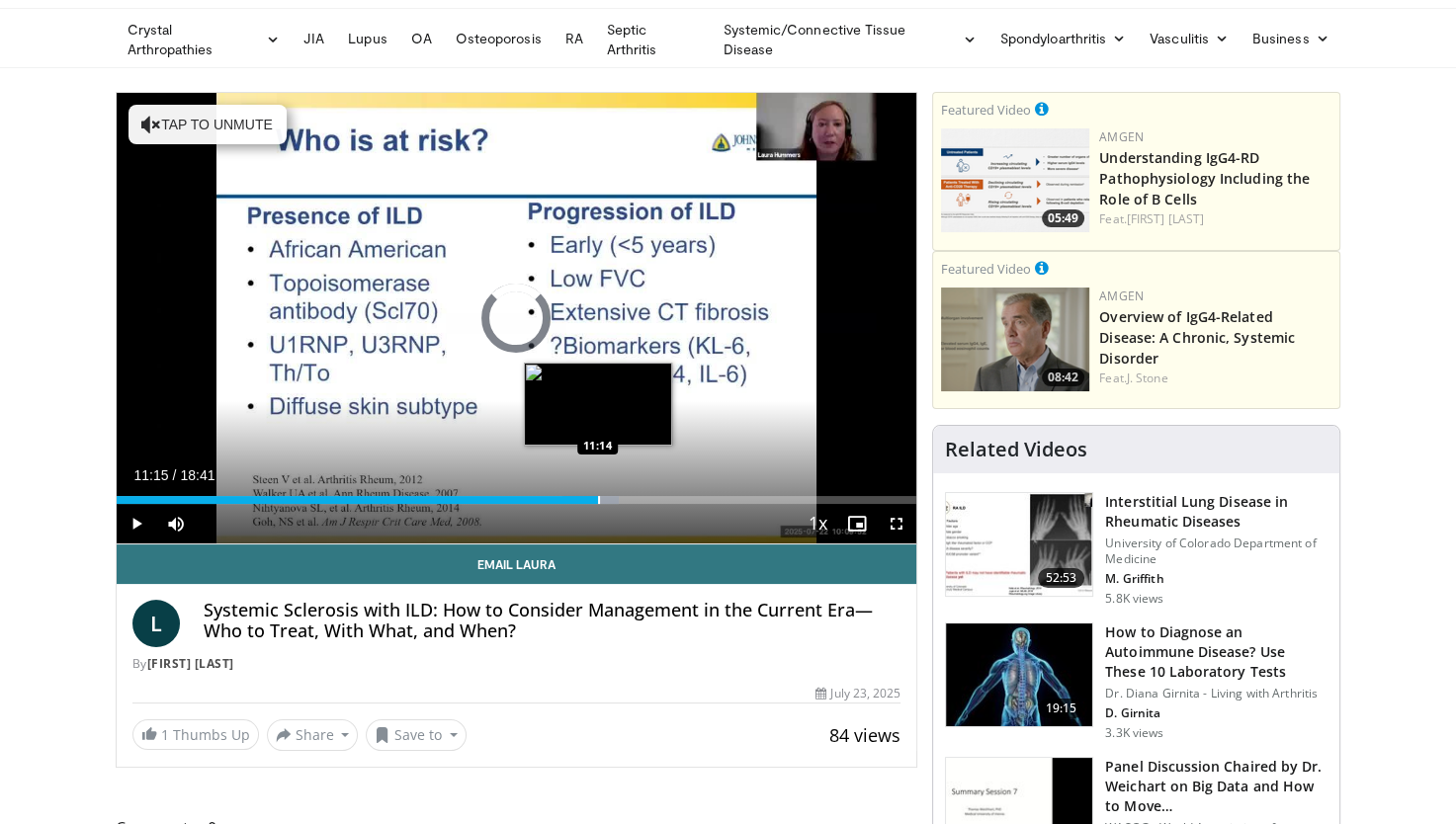click at bounding box center (599, 500) 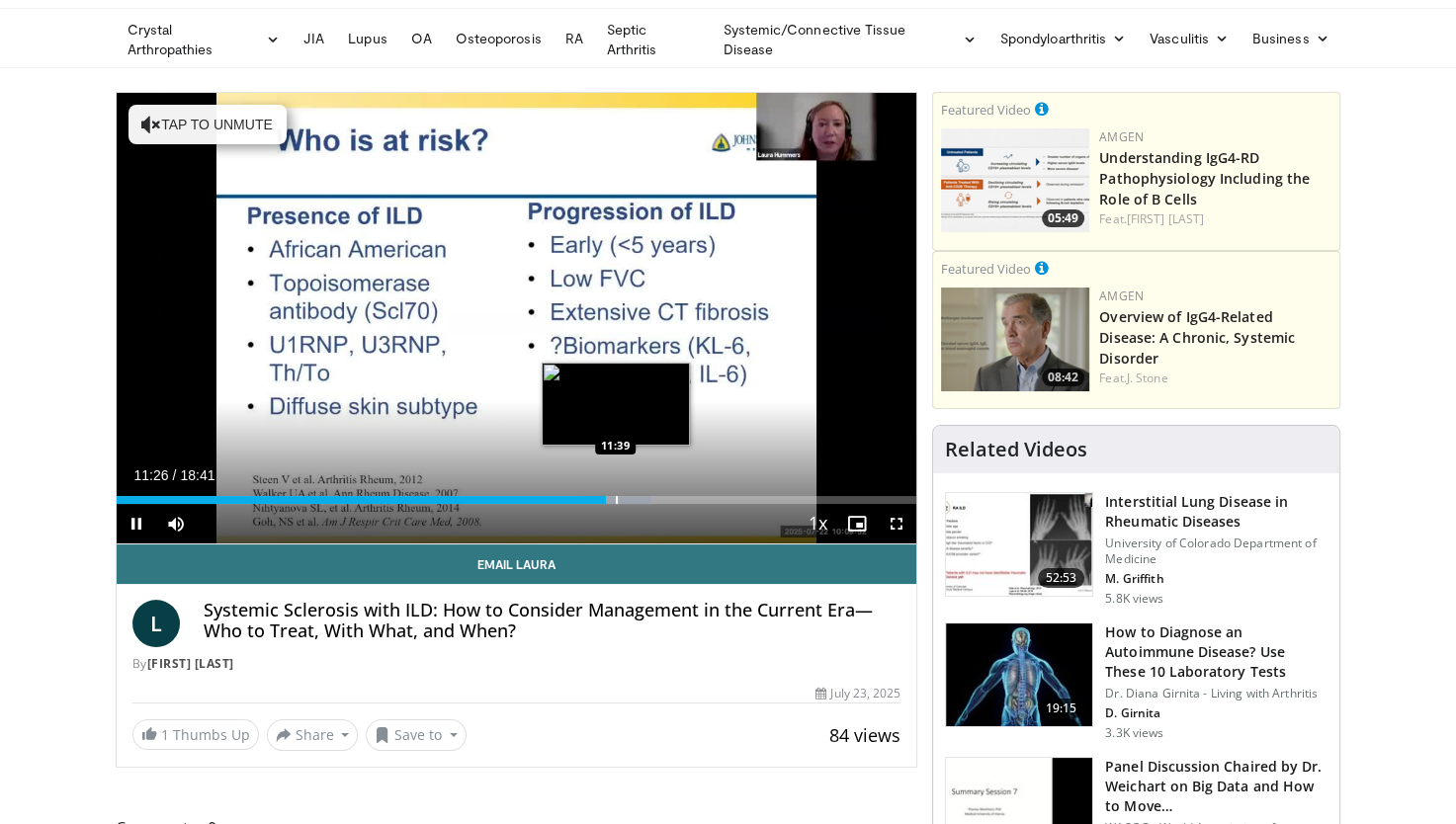 click at bounding box center (617, 500) 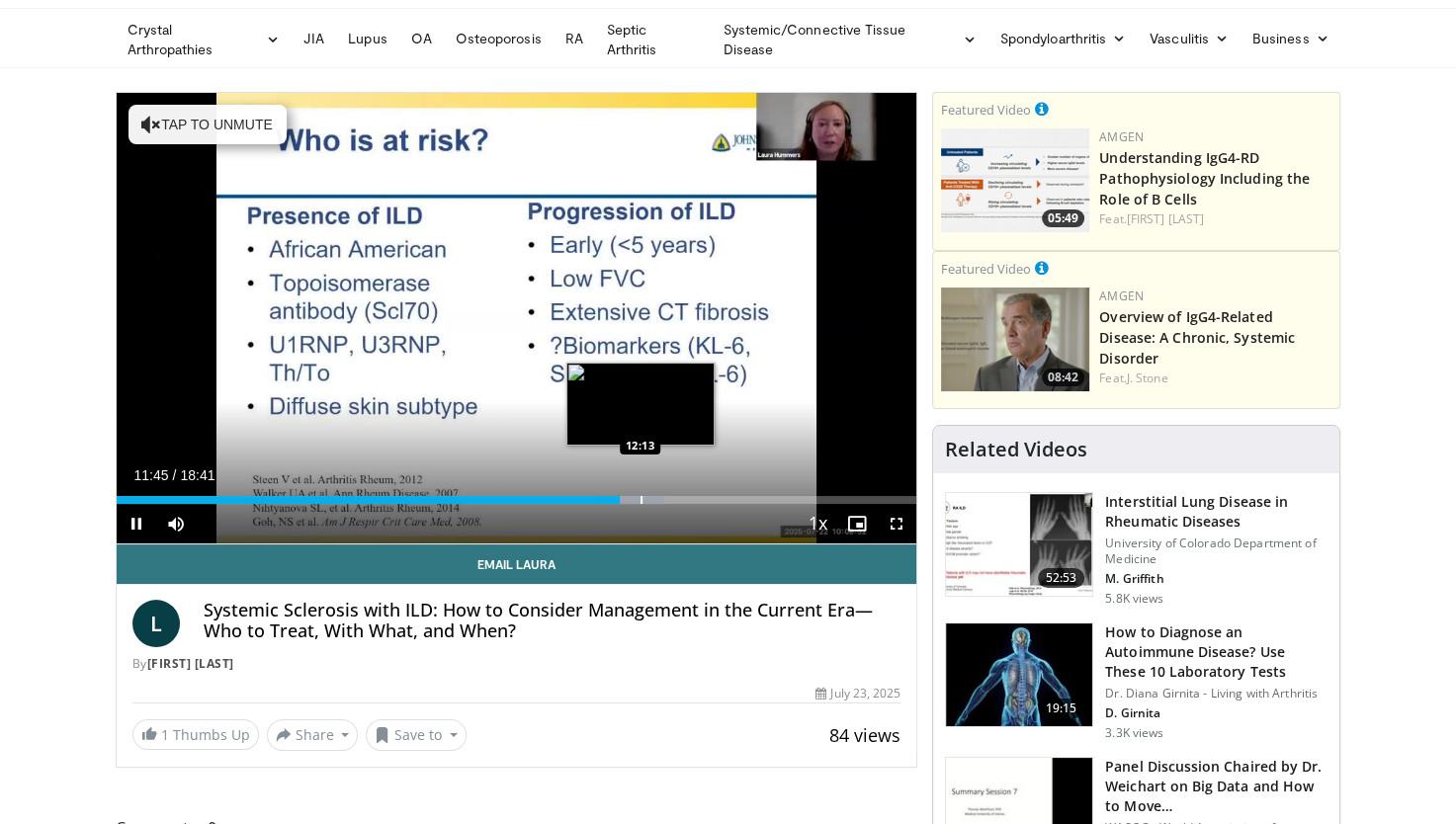 click at bounding box center [642, 500] 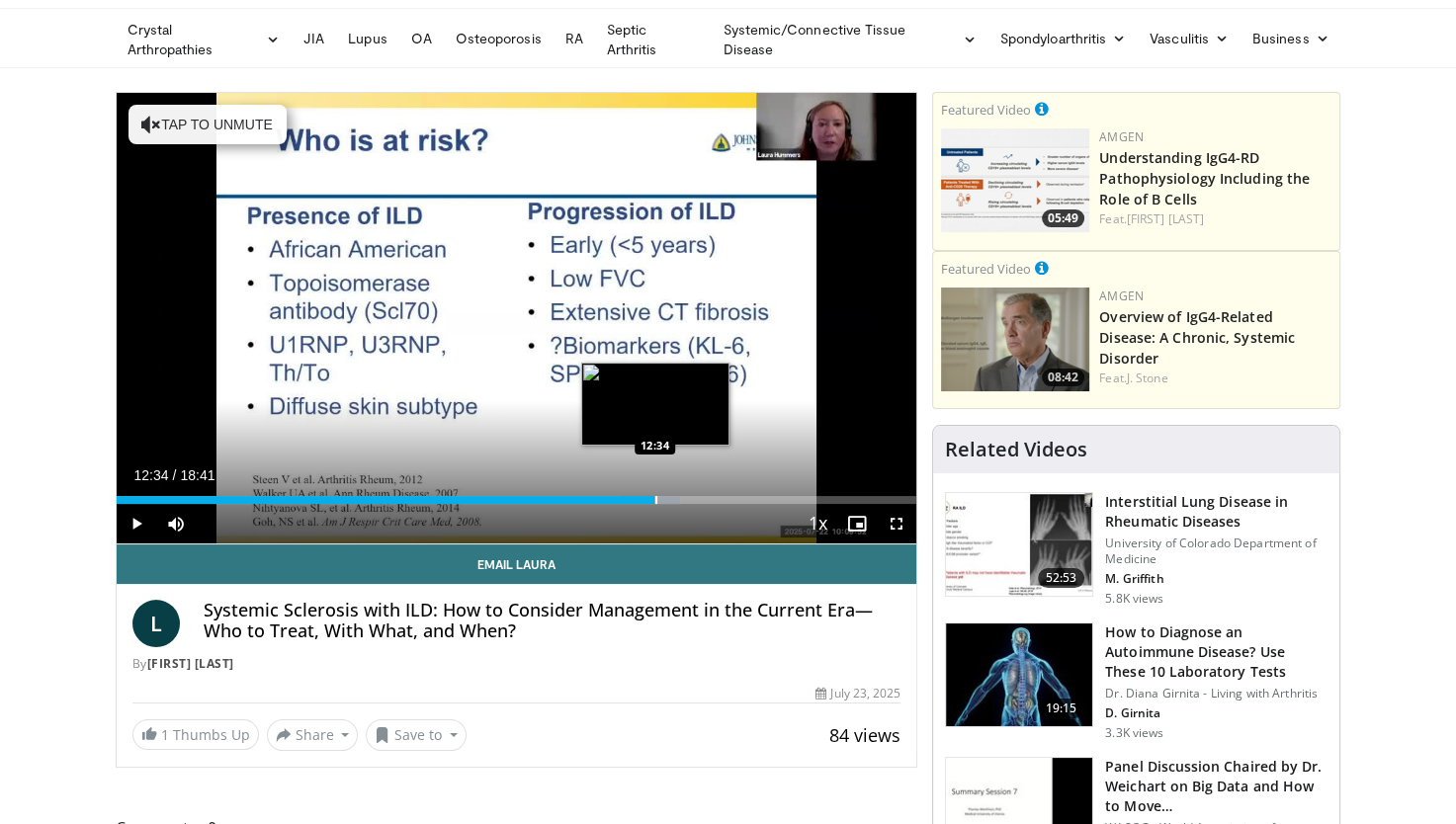 click at bounding box center [656, 500] 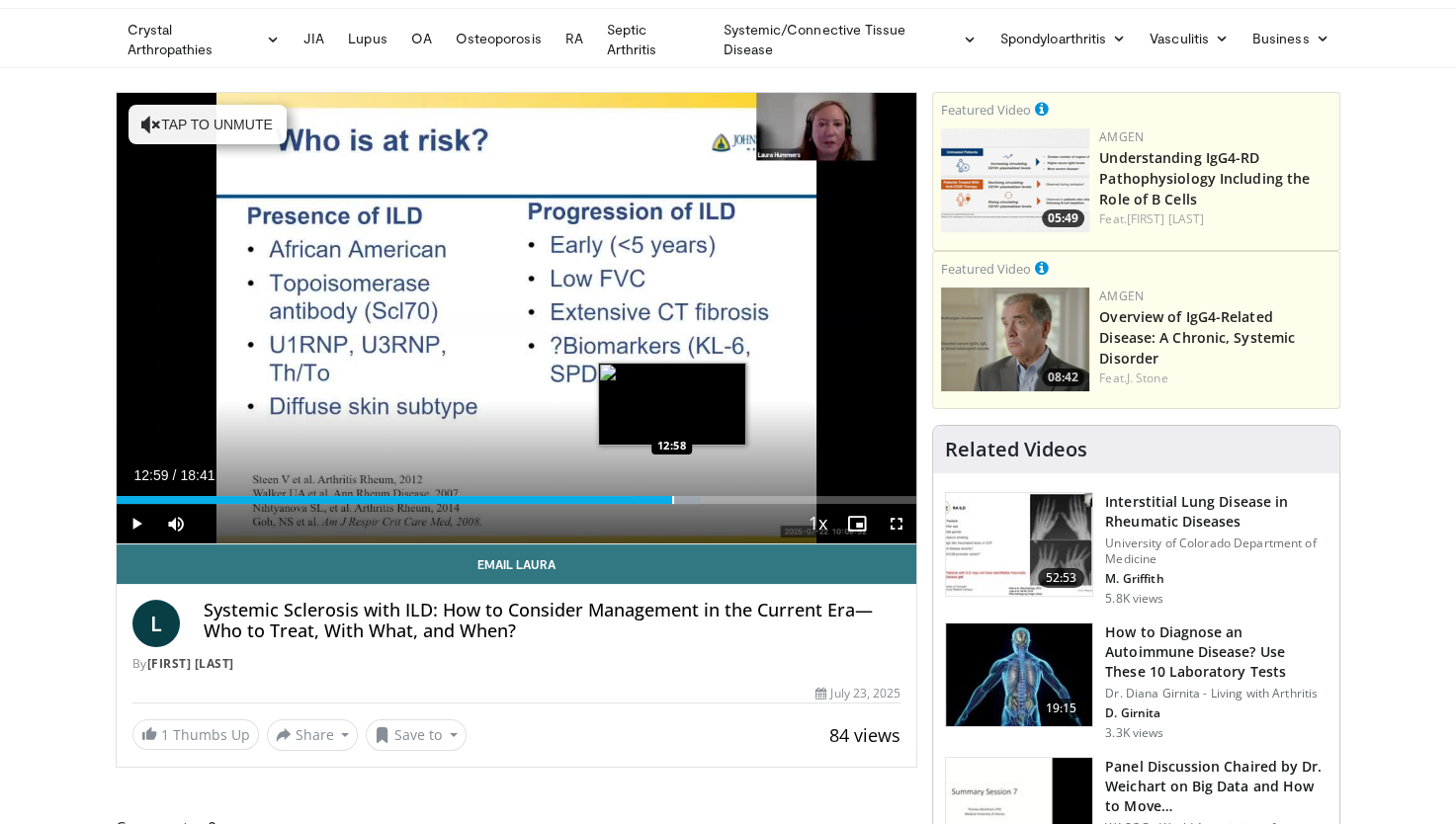 click at bounding box center (673, 500) 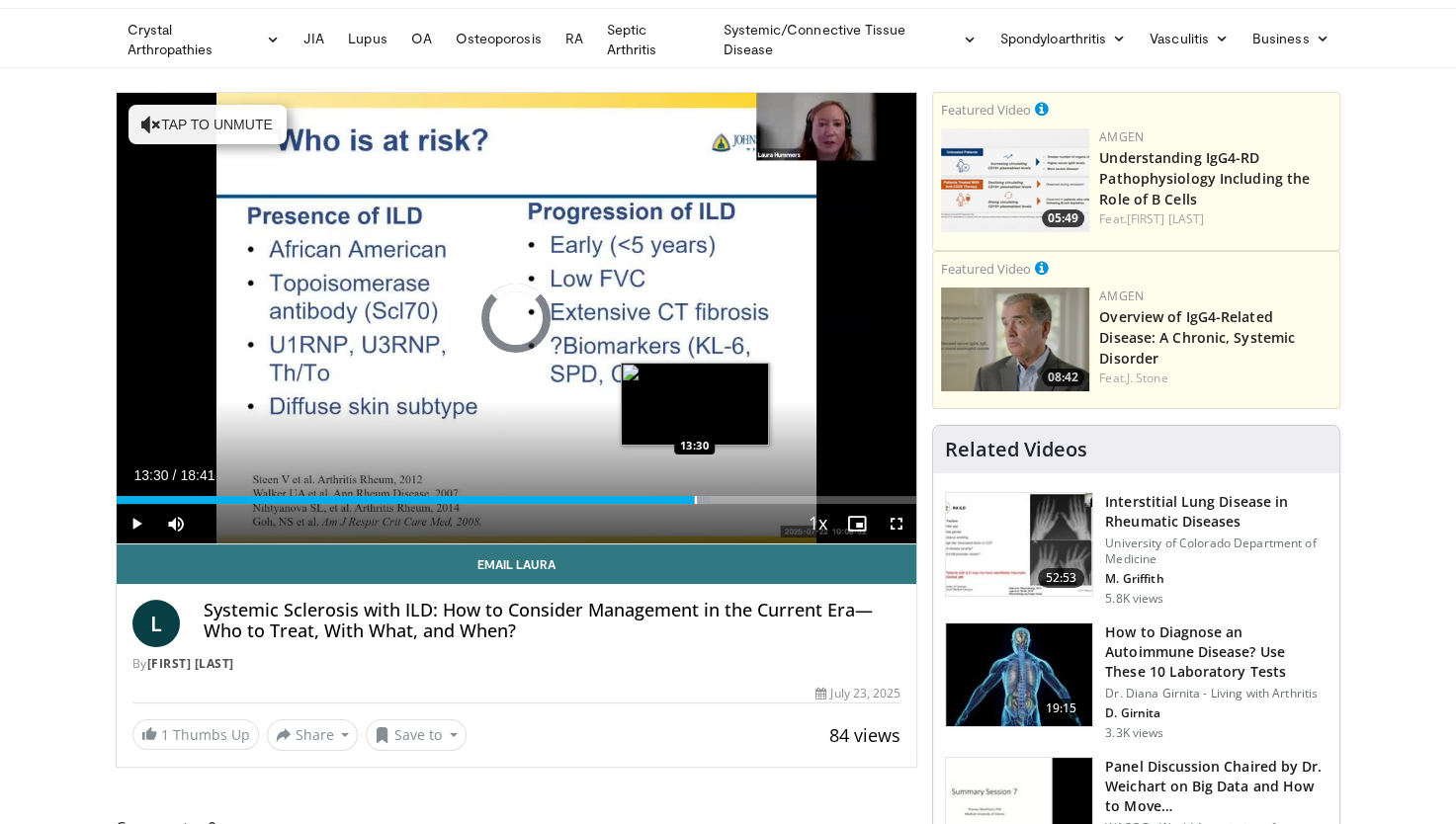 click at bounding box center [696, 500] 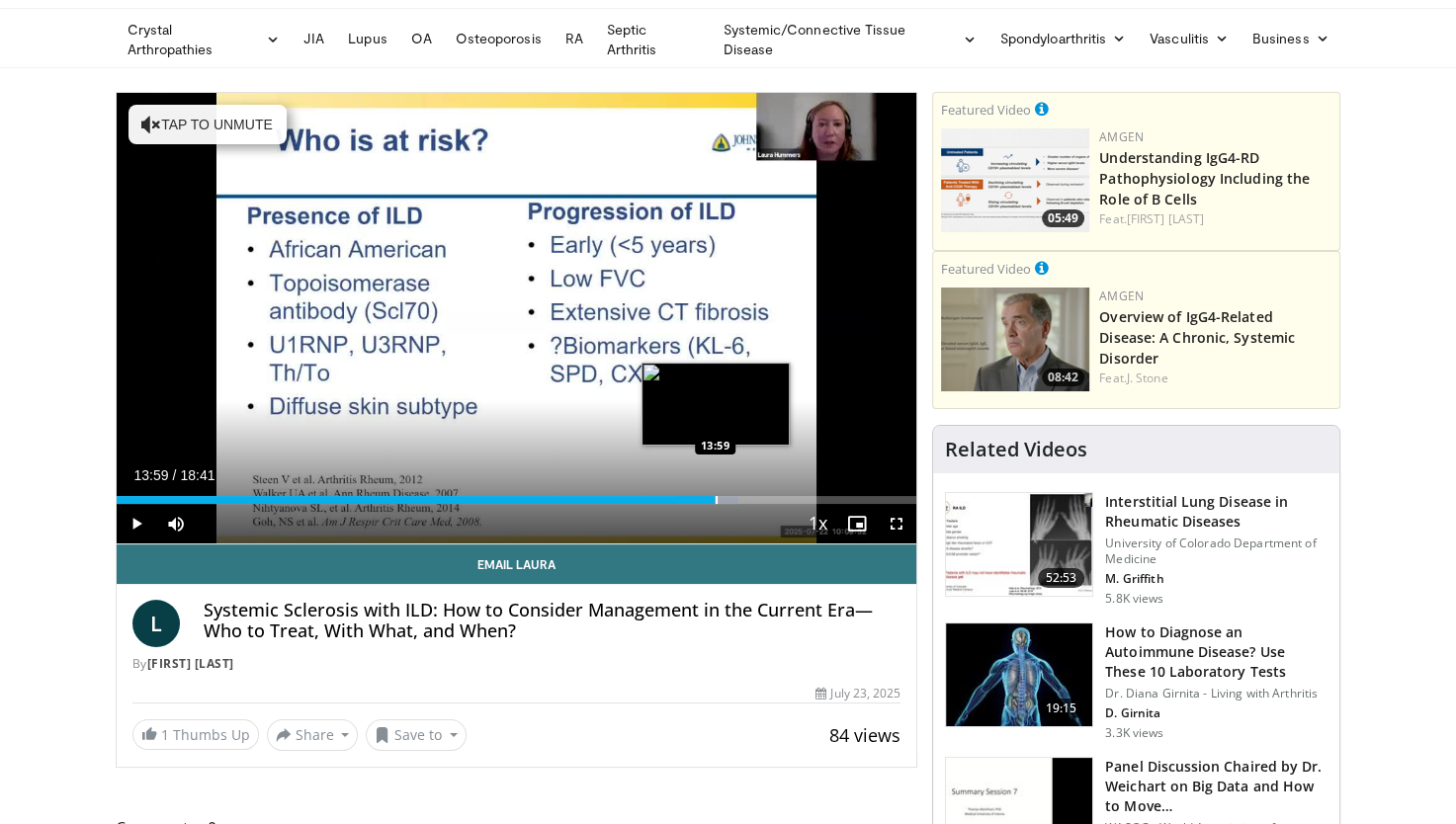 click at bounding box center (717, 500) 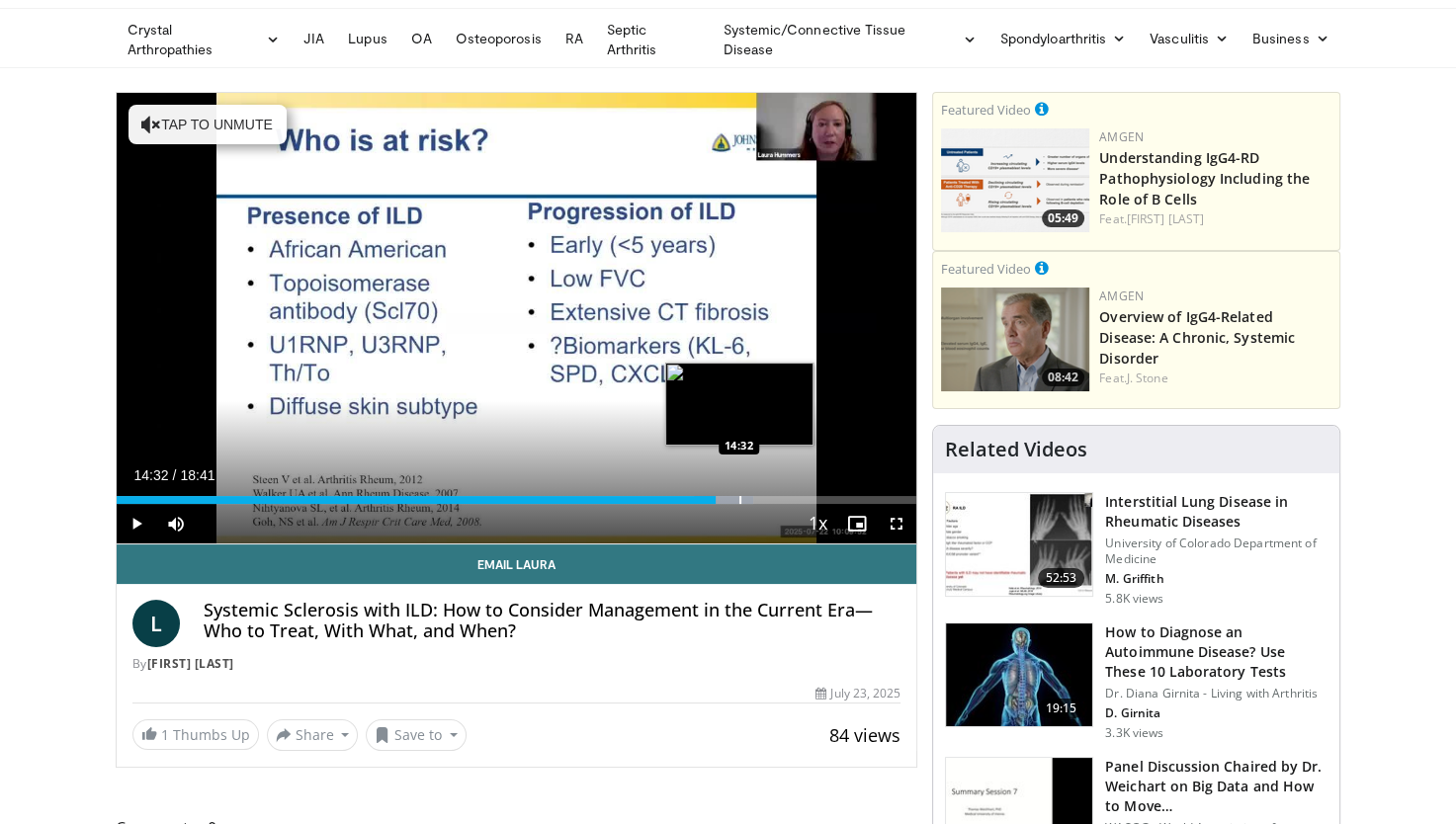 click at bounding box center (740, 500) 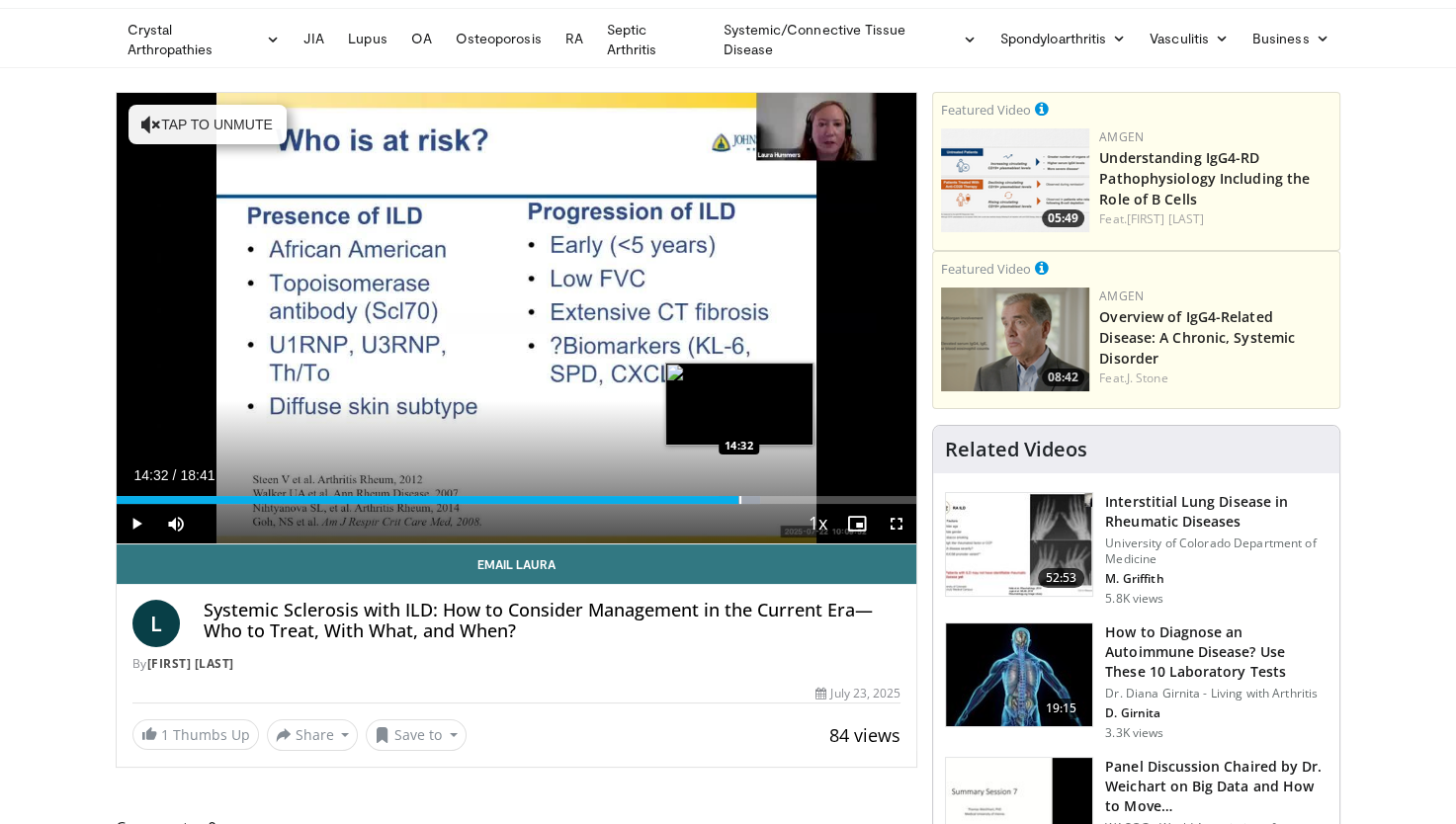 click at bounding box center (740, 500) 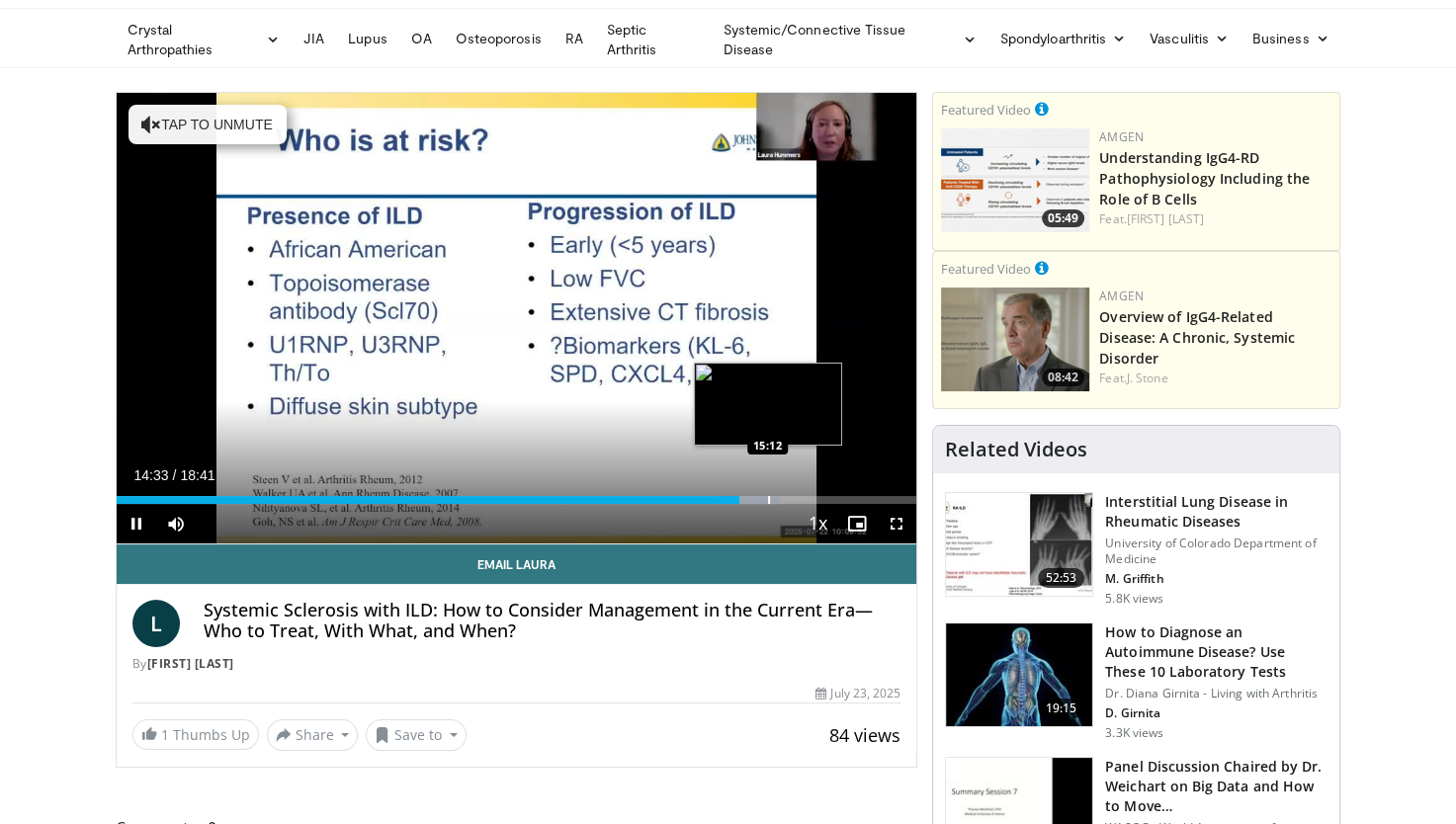 click at bounding box center (769, 500) 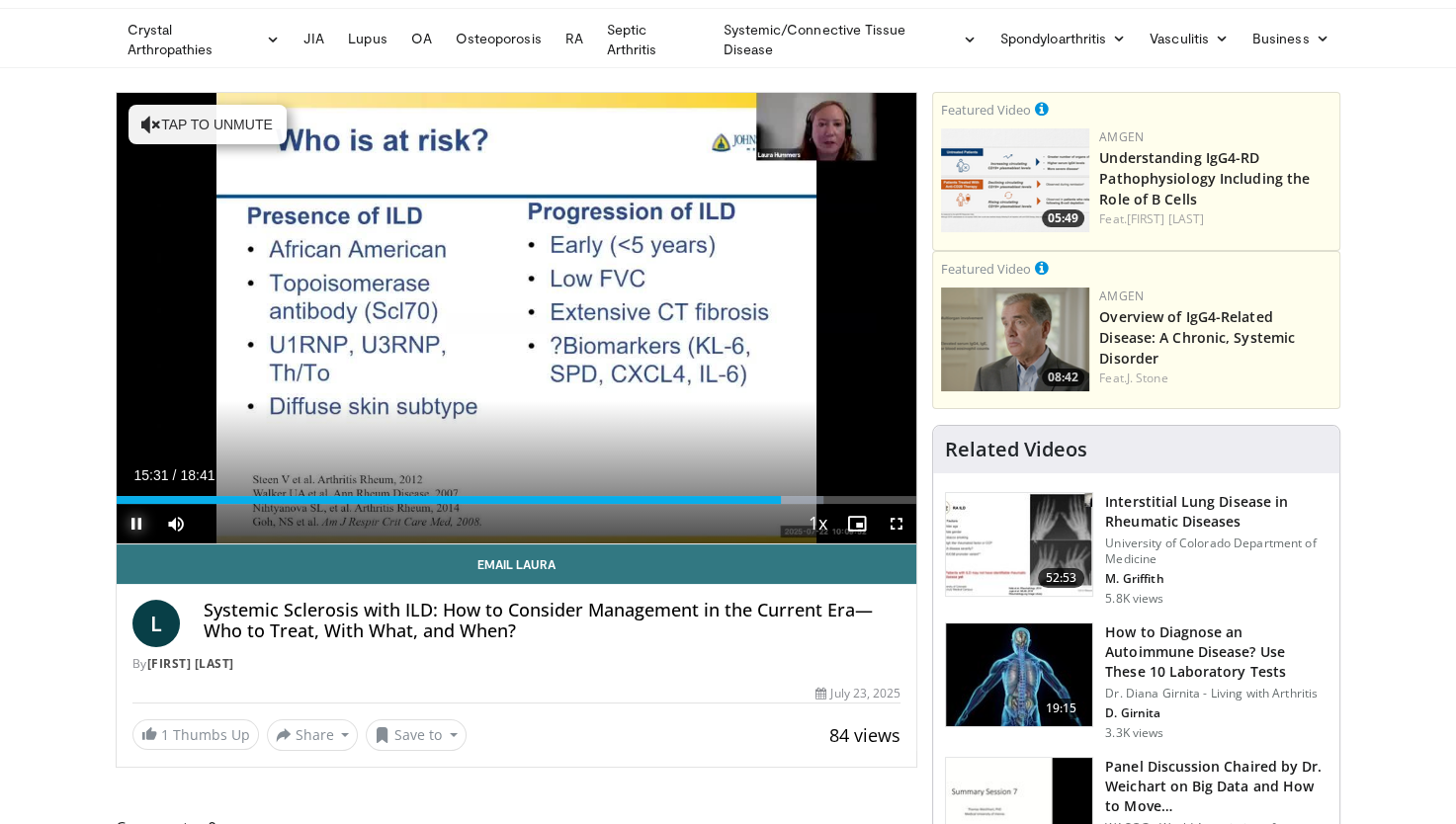 click at bounding box center (136, 524) 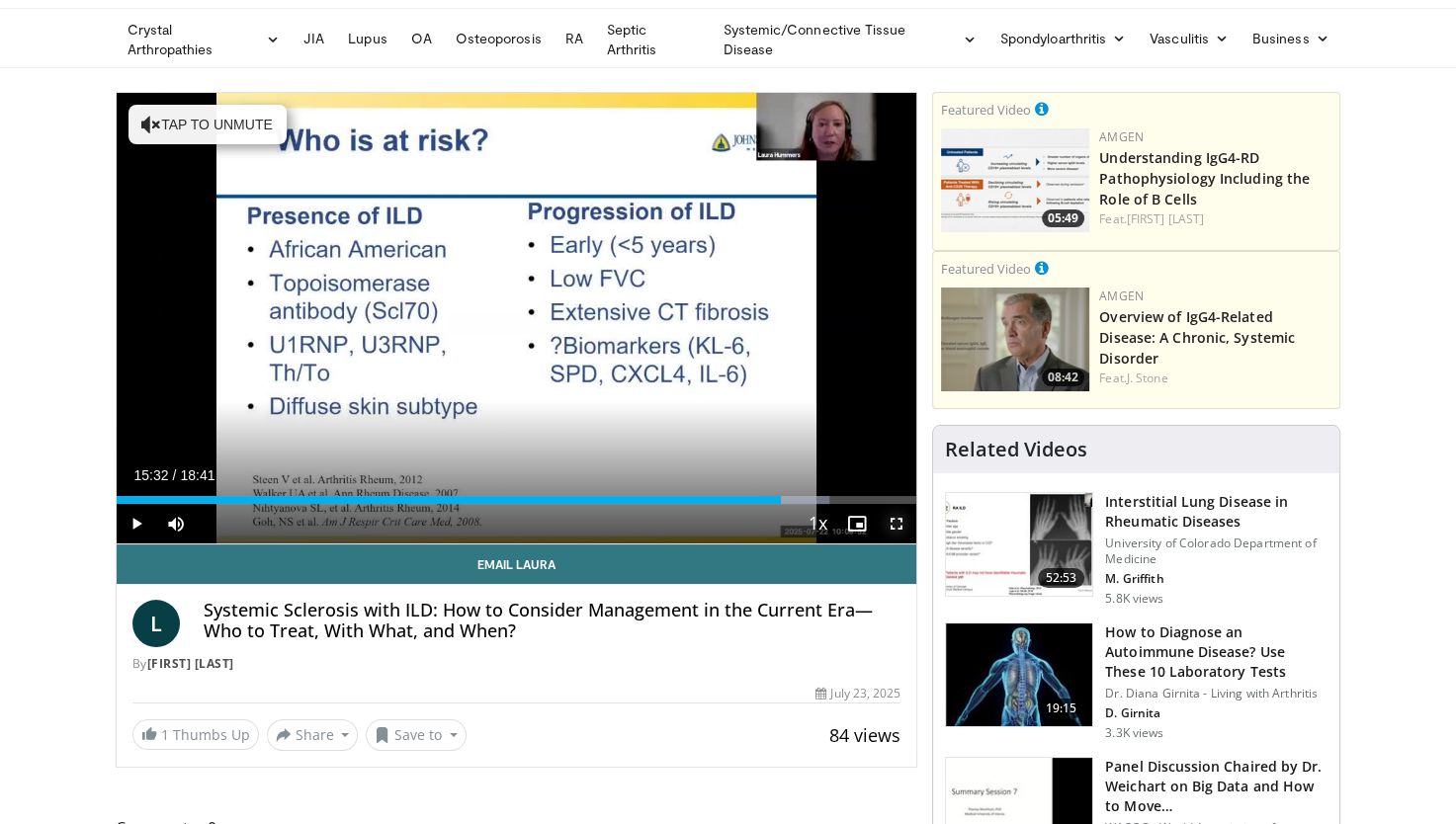 click at bounding box center [897, 524] 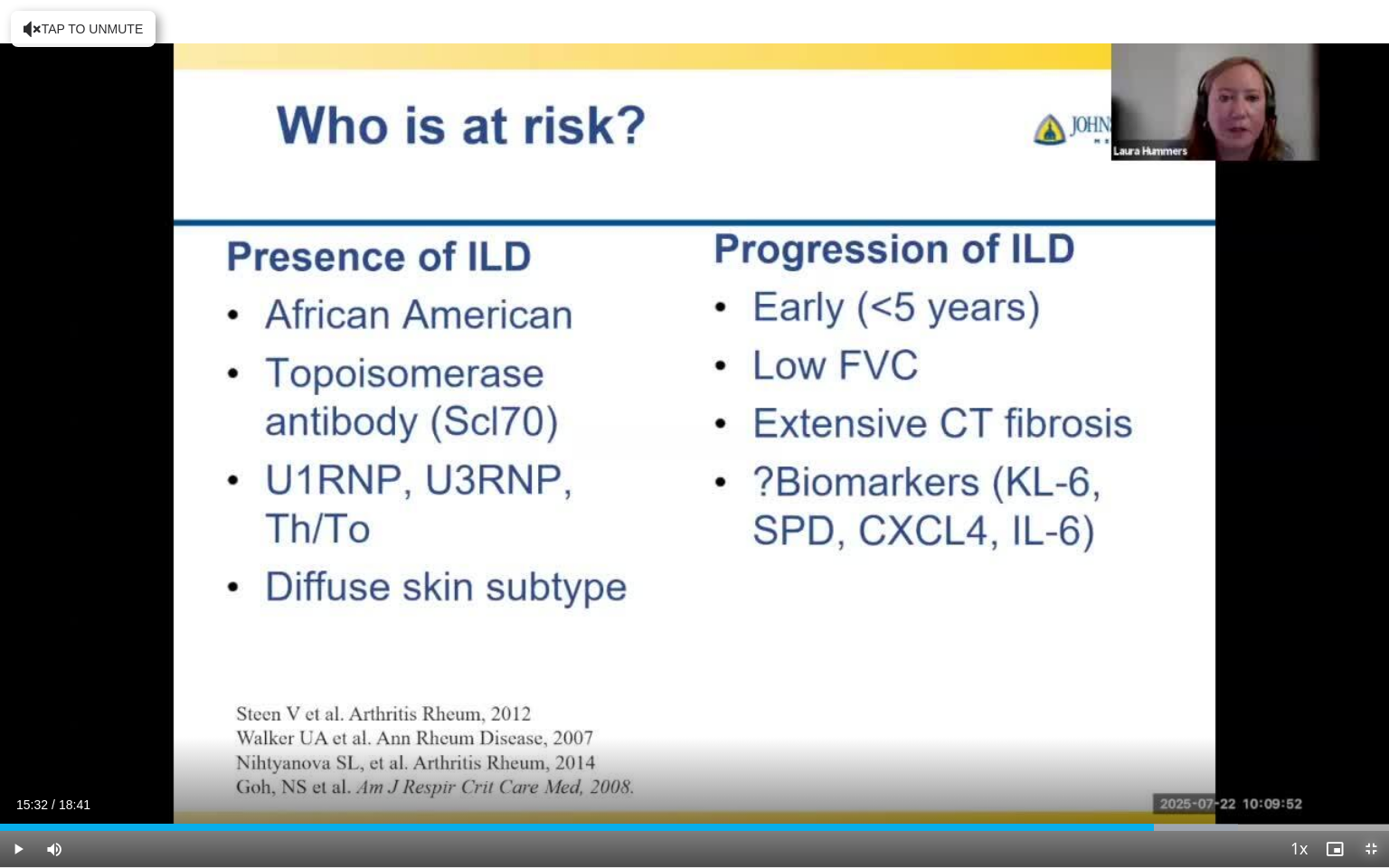 click at bounding box center (1371, 849) 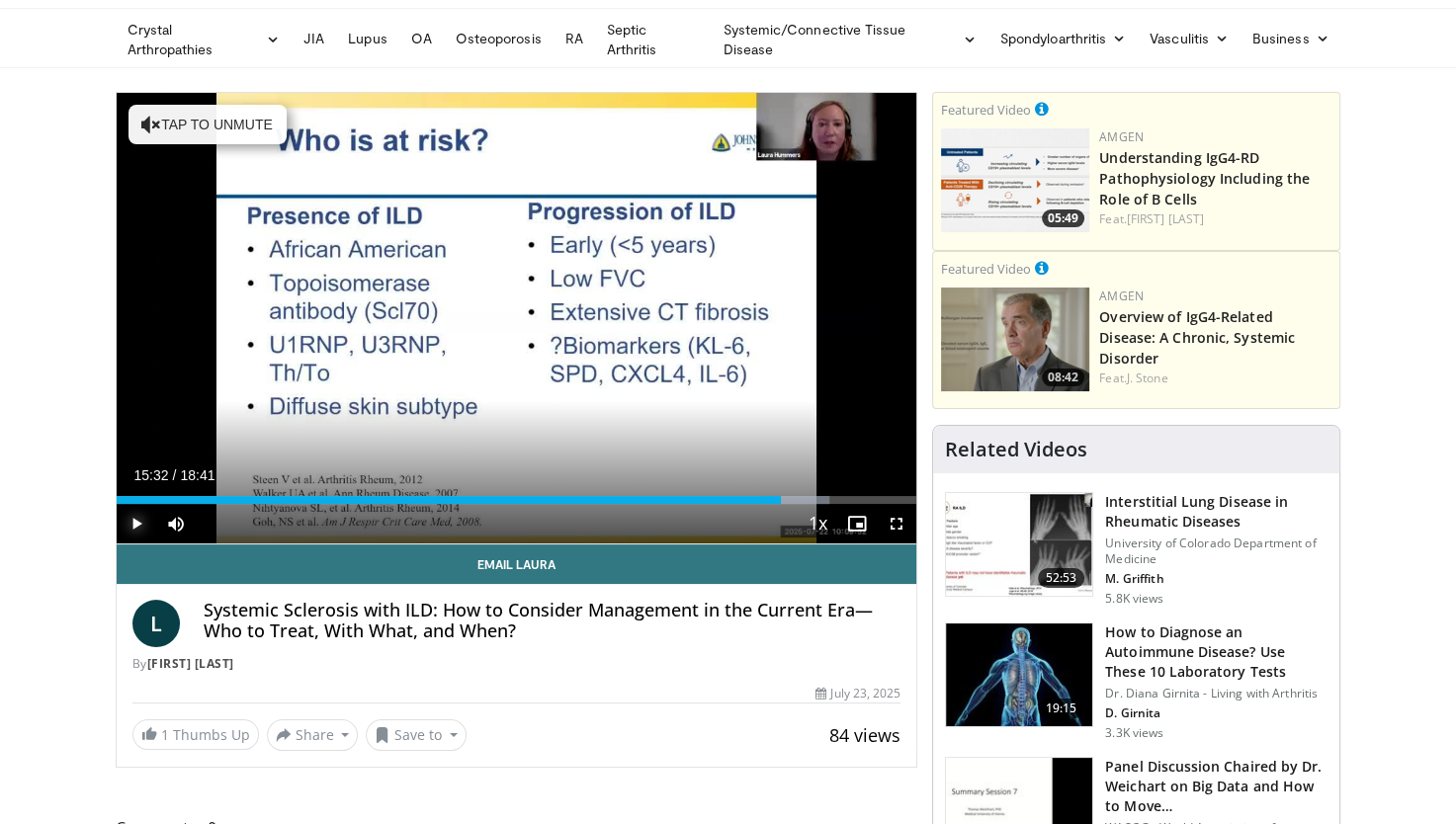 click at bounding box center [136, 524] 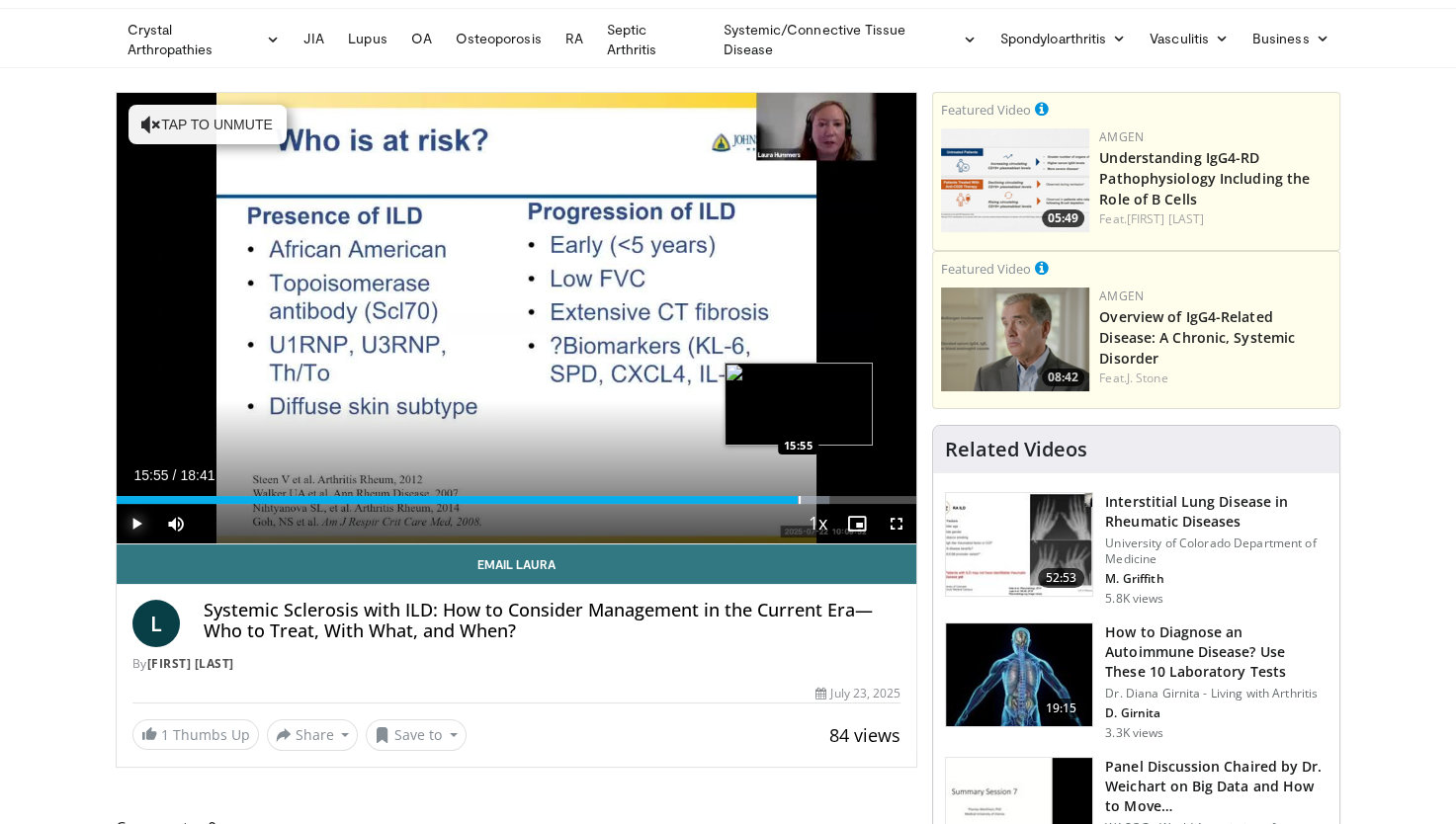 click at bounding box center [800, 500] 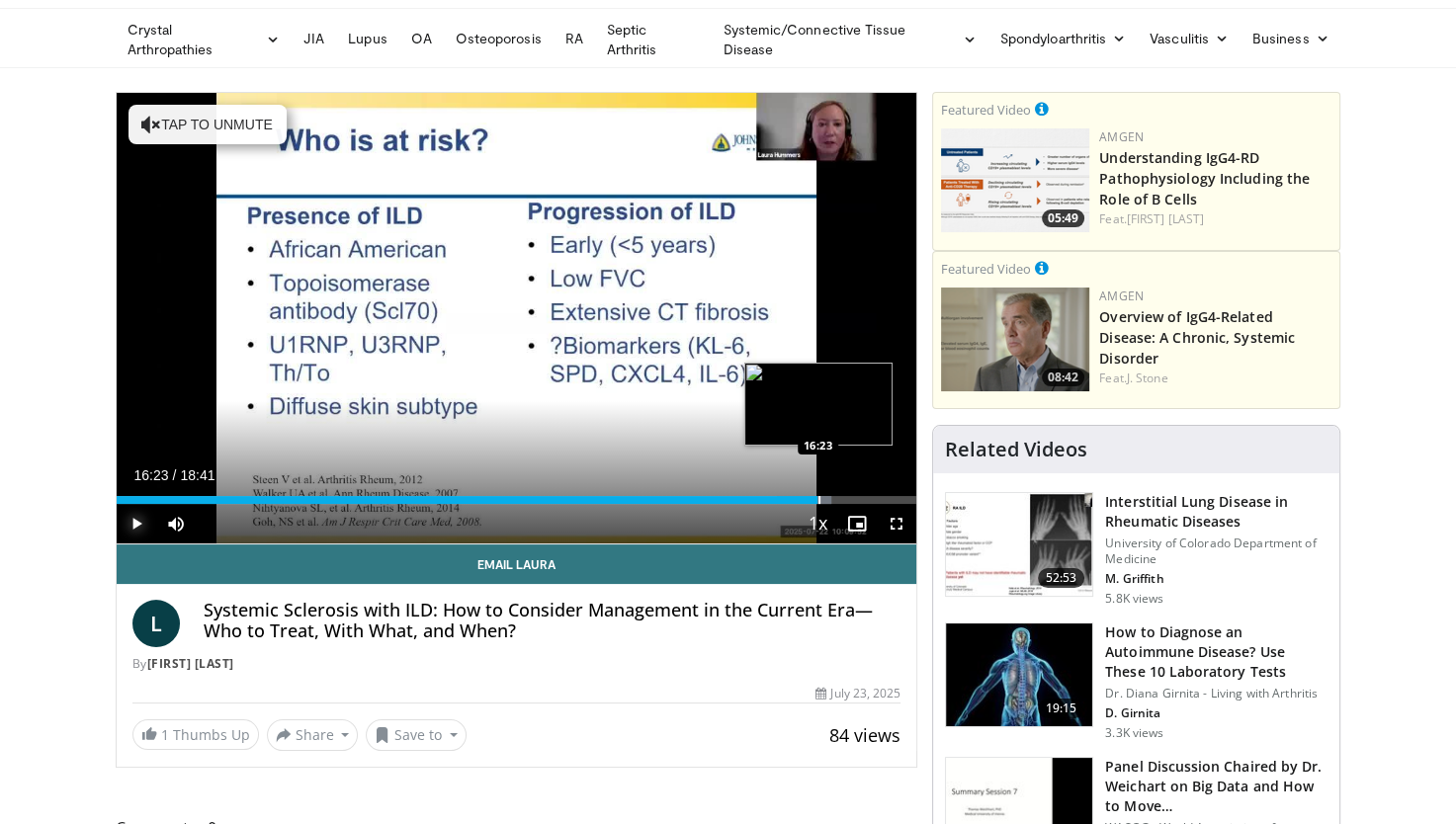 click at bounding box center [819, 500] 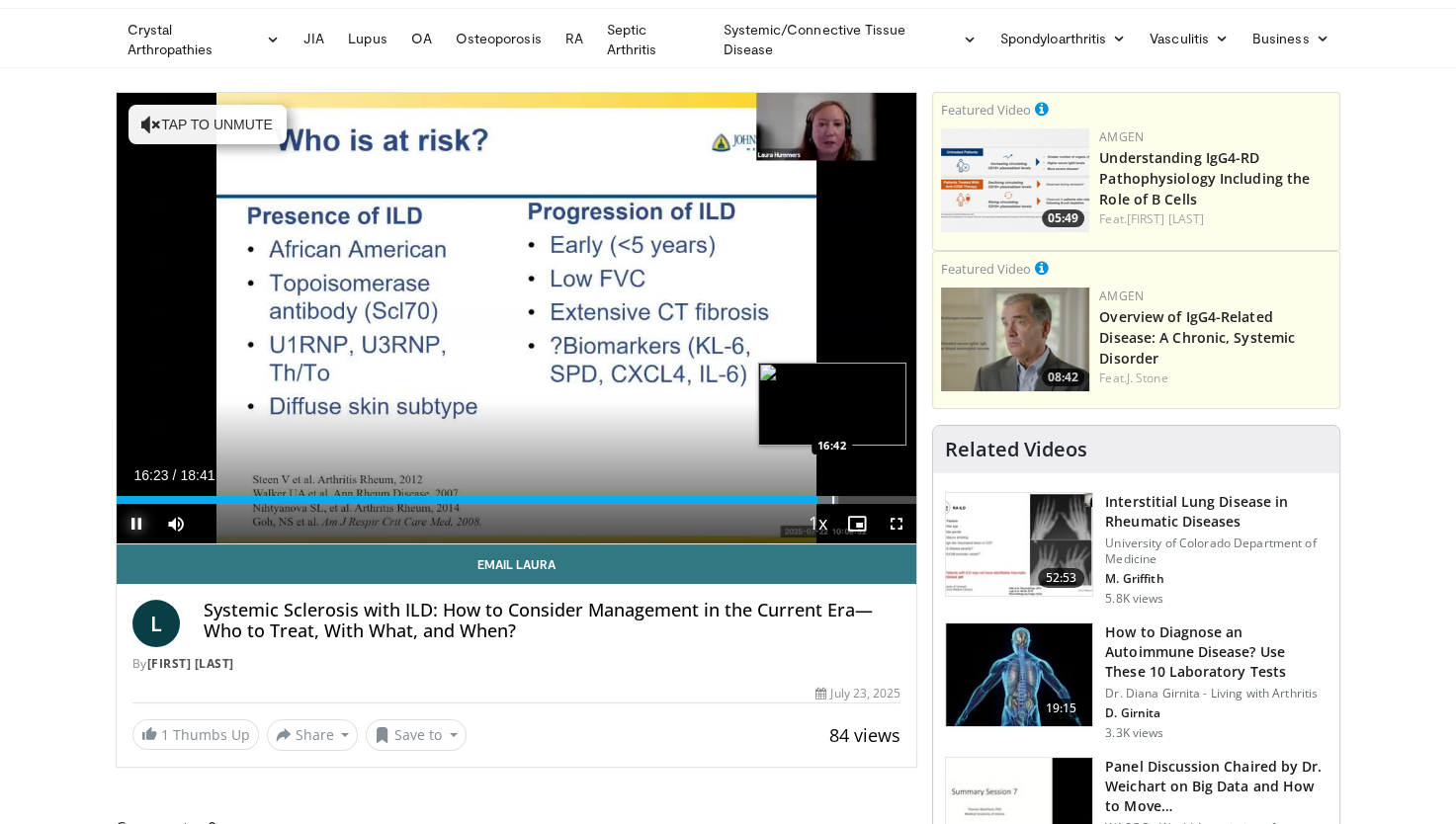 click at bounding box center [833, 500] 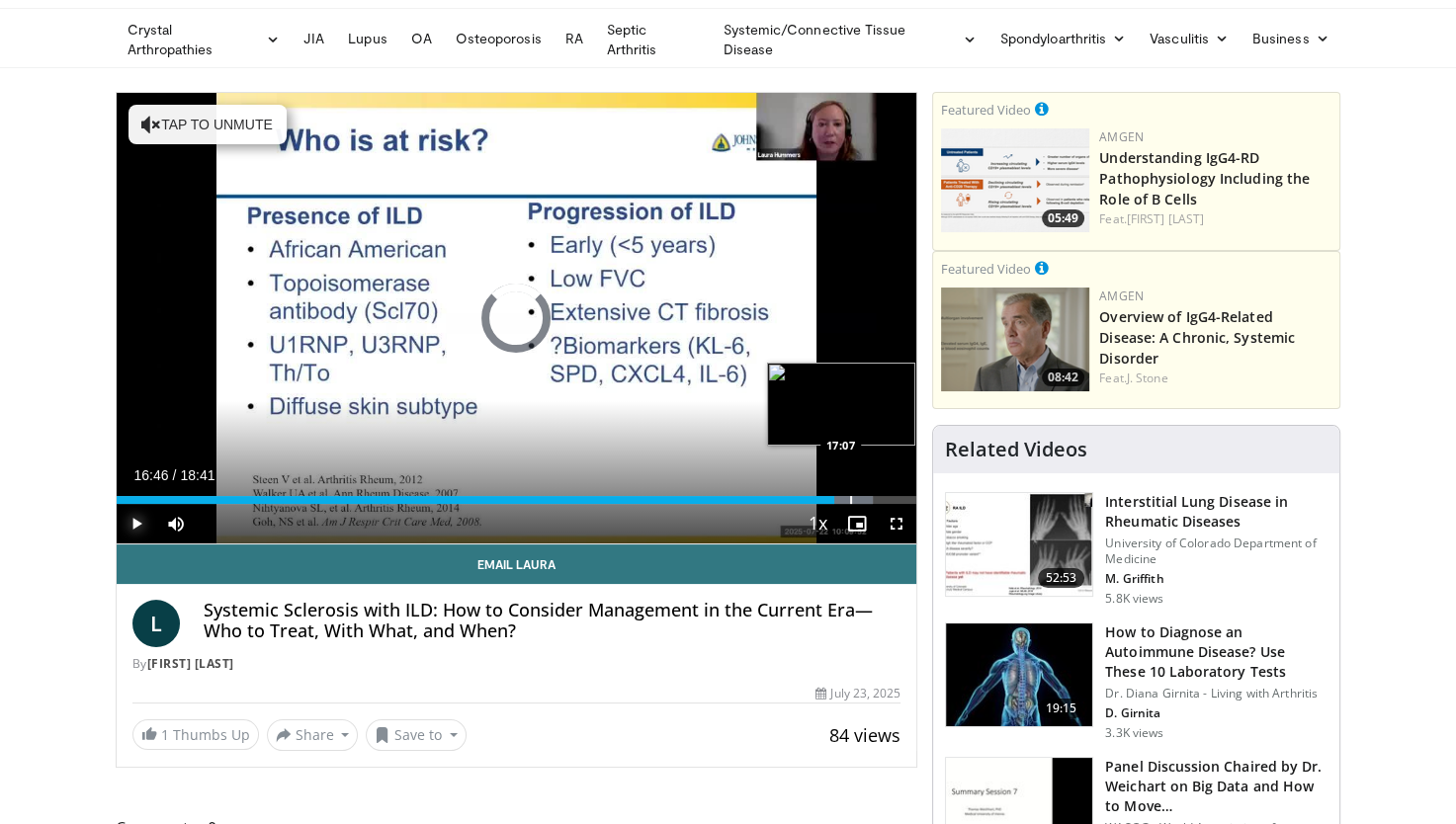 click at bounding box center [851, 500] 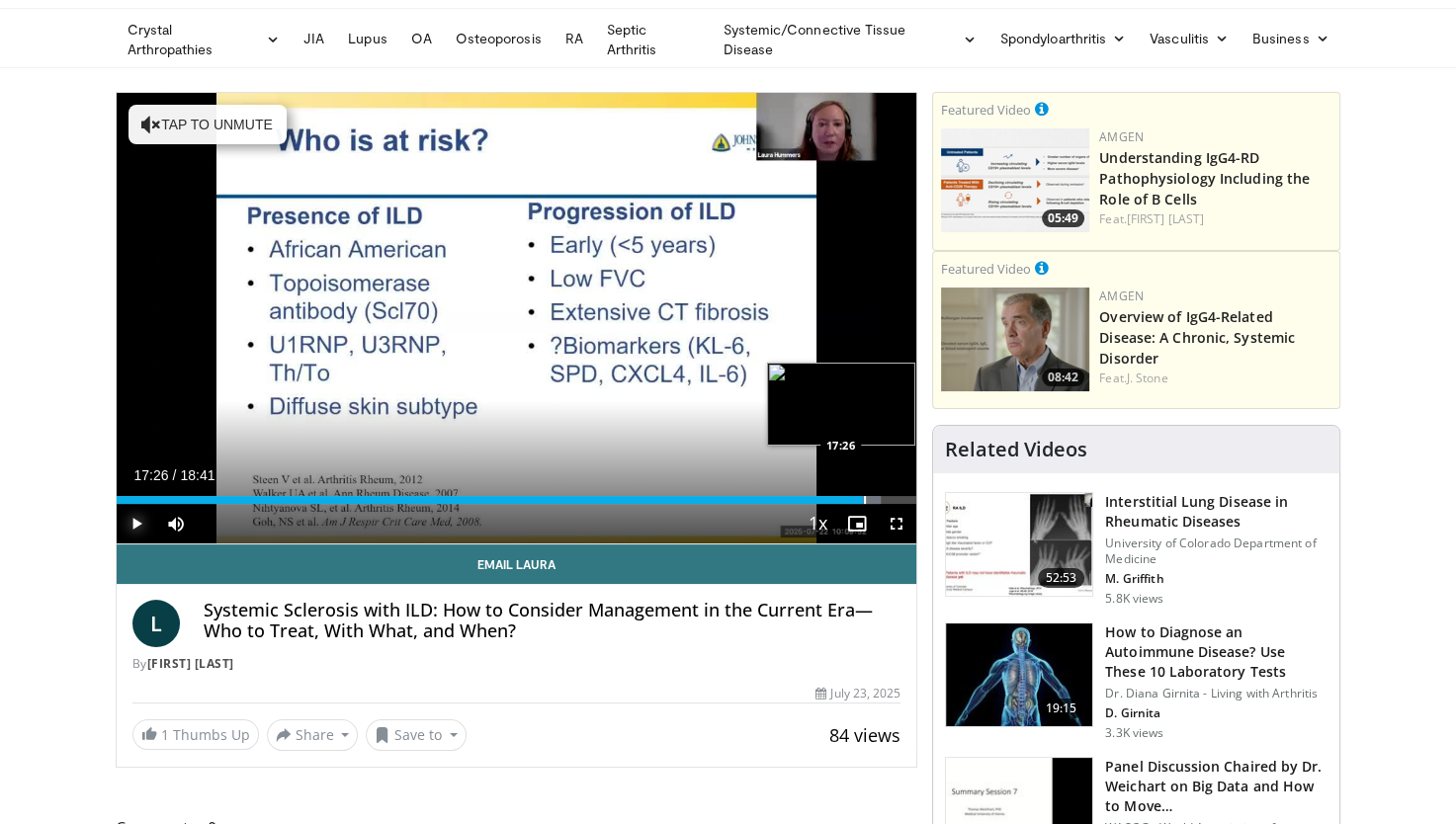 click at bounding box center [865, 500] 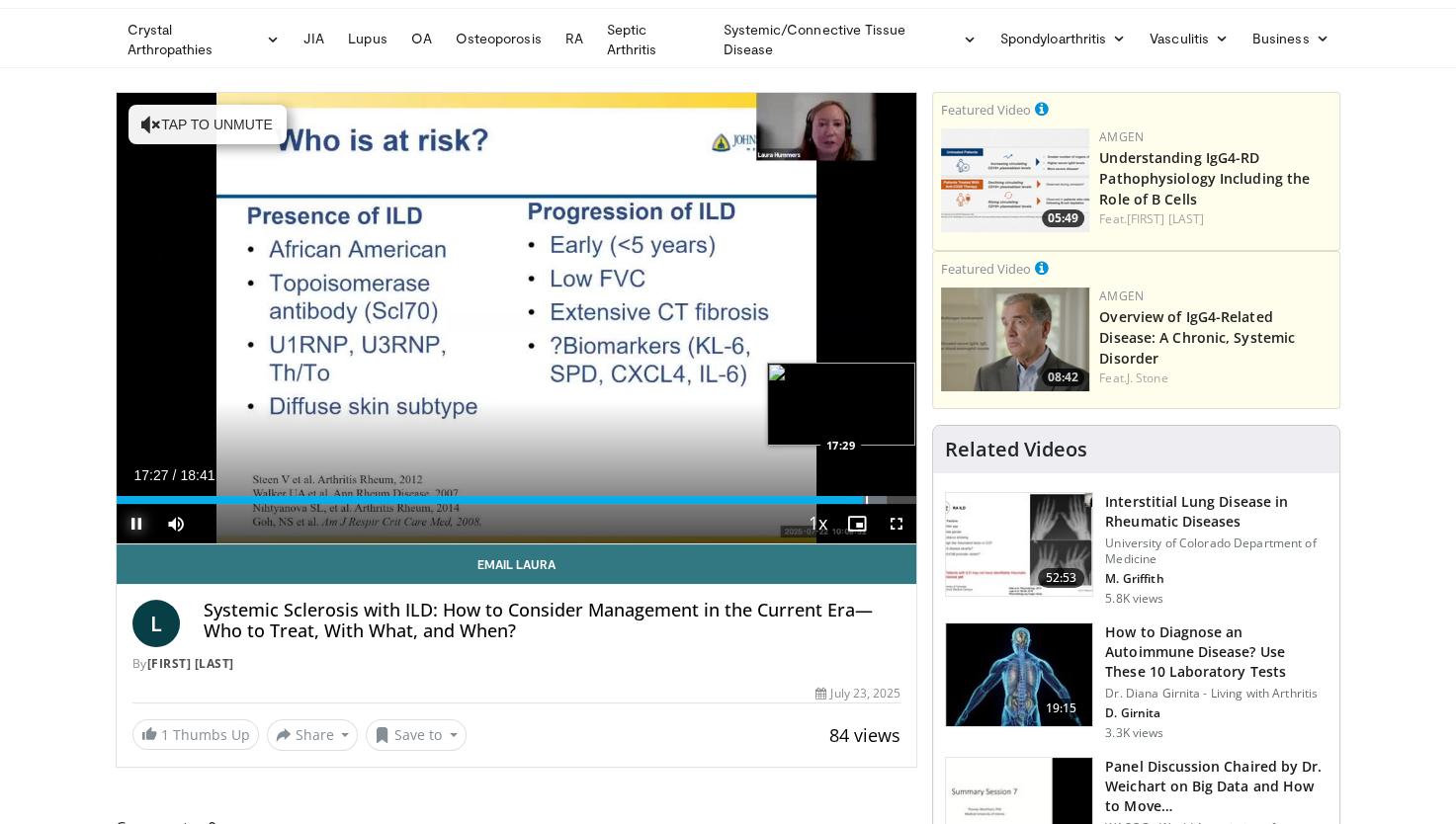 click at bounding box center (867, 500) 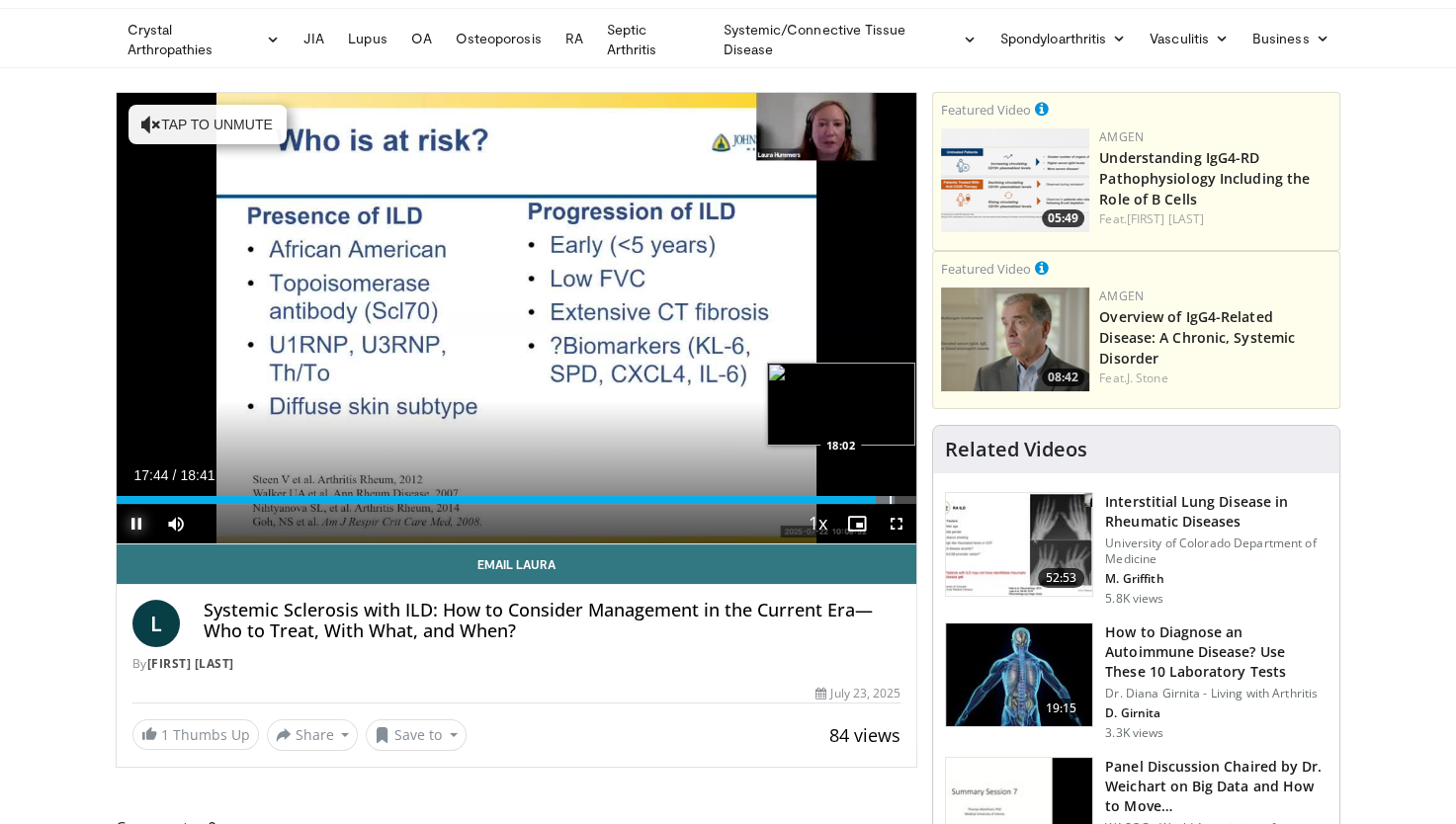 click on "Loaded :  97.27% 17:44 18:02" at bounding box center [517, 500] 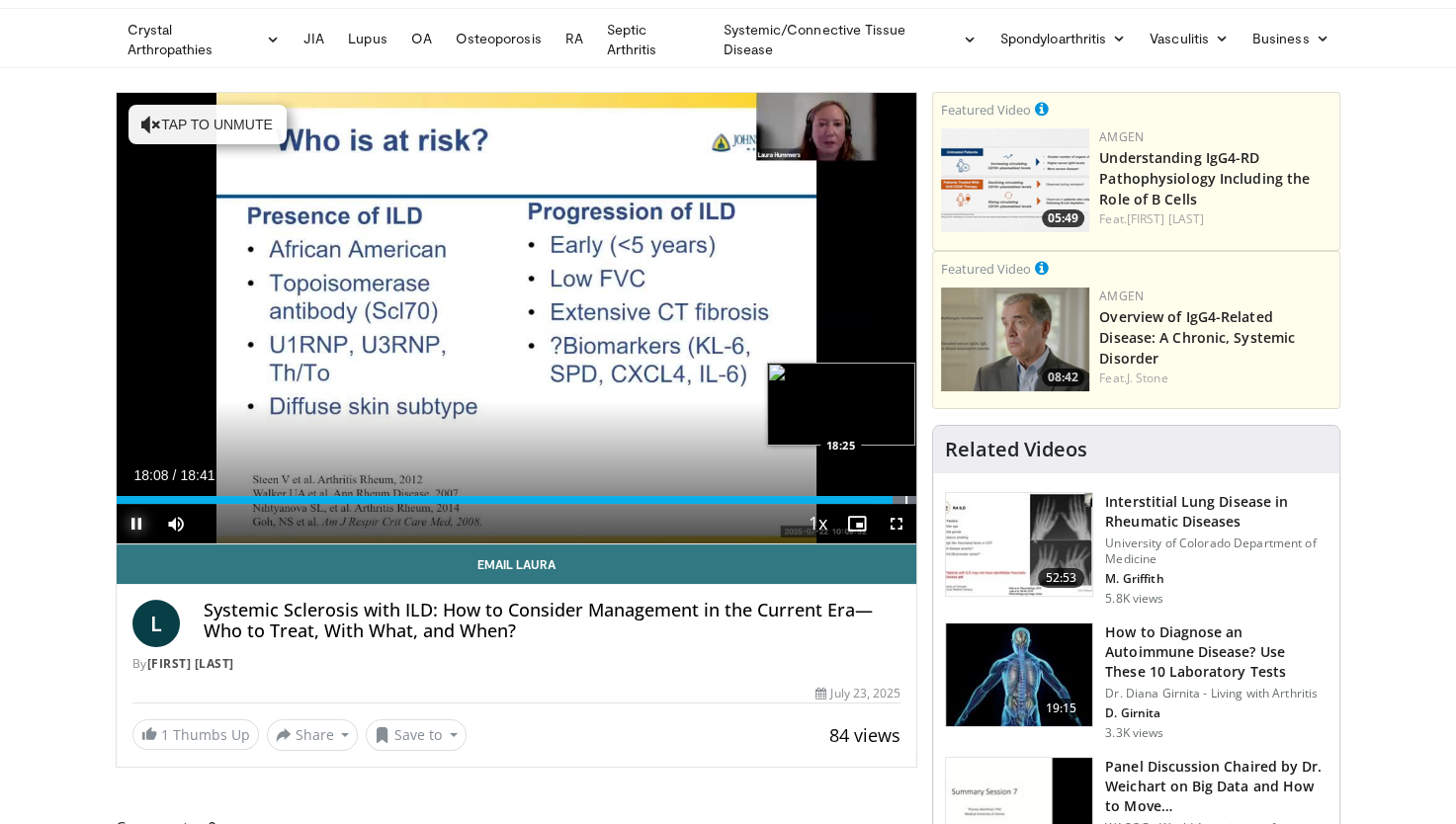 click at bounding box center [906, 500] 